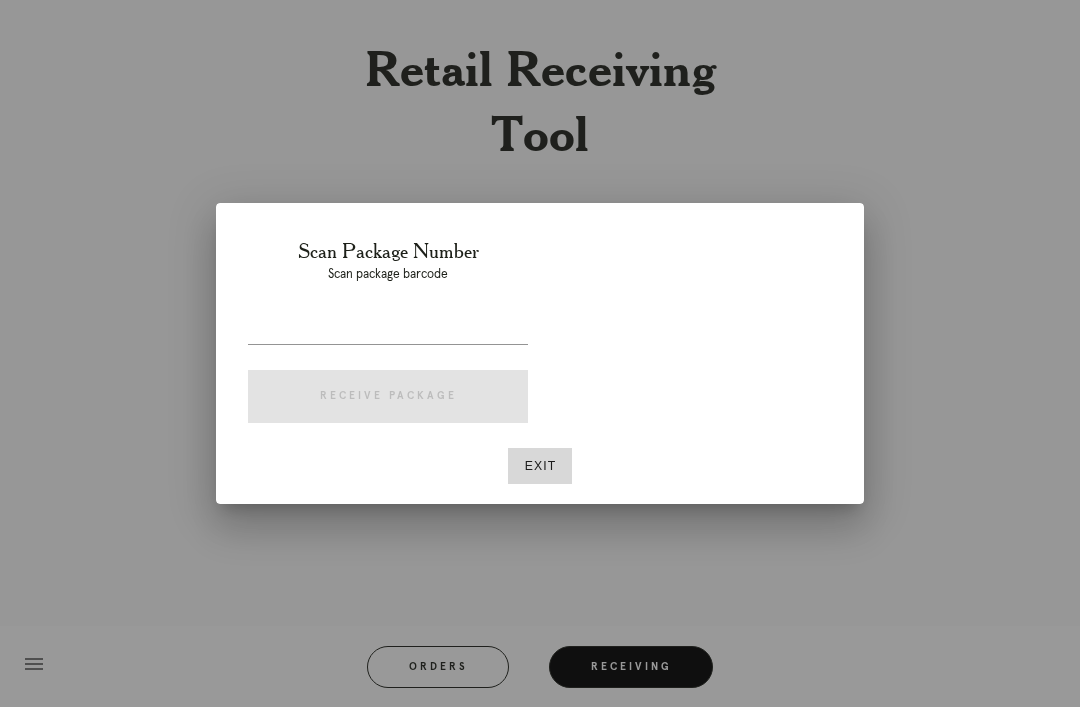 scroll, scrollTop: 0, scrollLeft: 0, axis: both 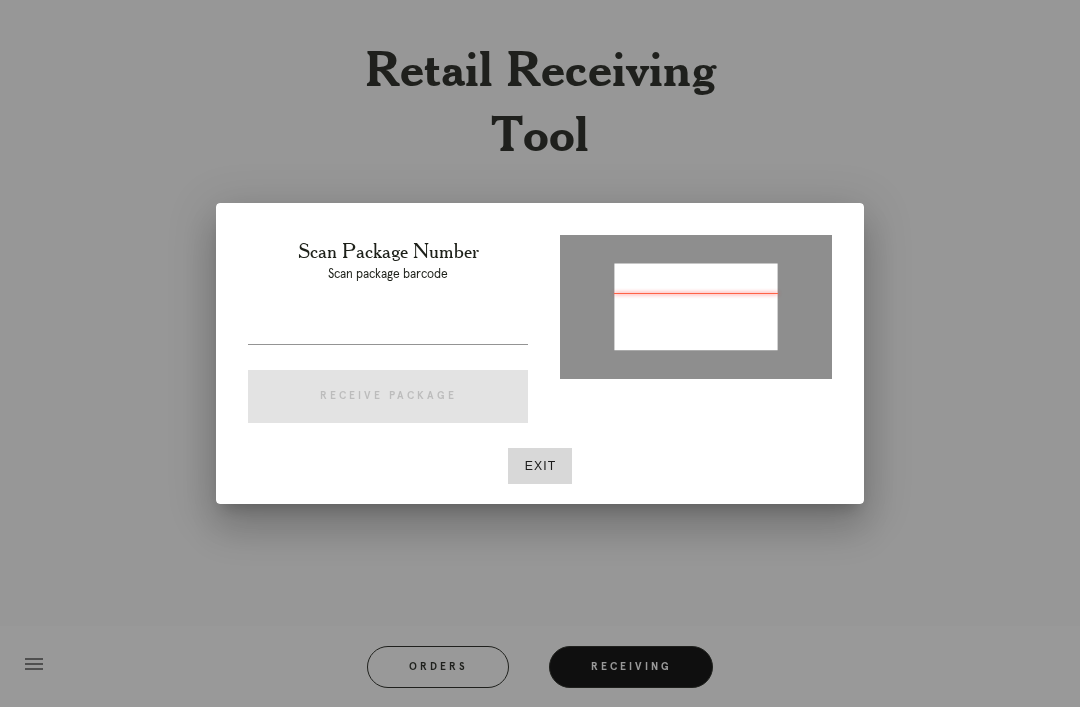 type on "P259799440477841" 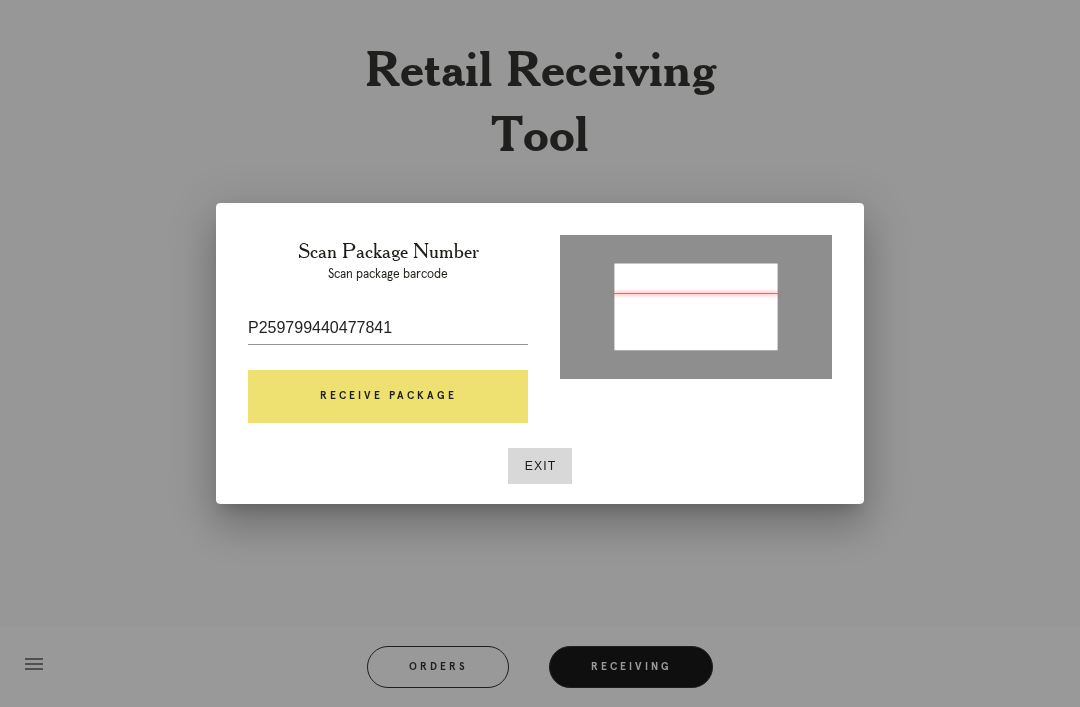 click on "Receive Package" at bounding box center [388, 397] 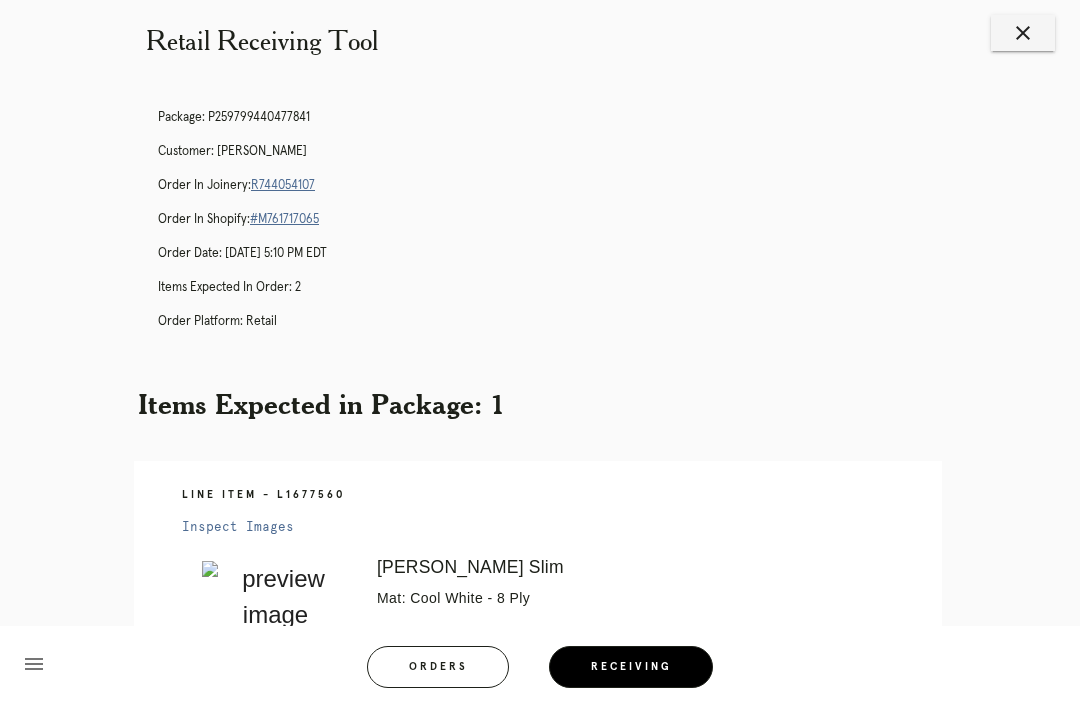 scroll, scrollTop: 0, scrollLeft: 0, axis: both 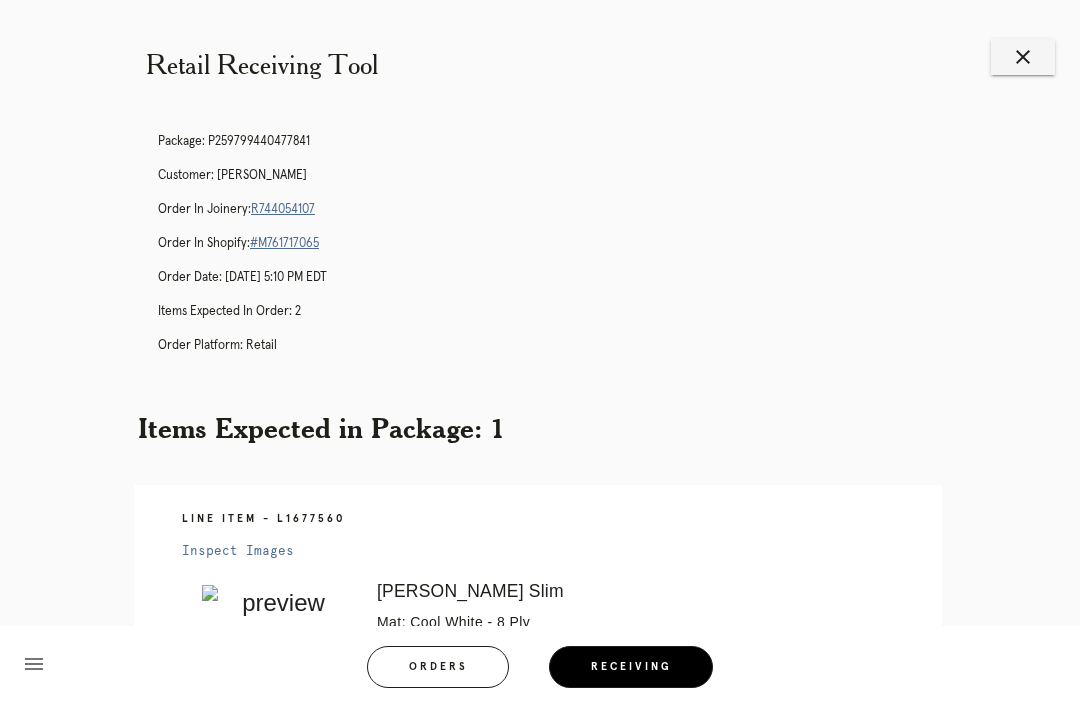 click on "R744054107" at bounding box center (283, 209) 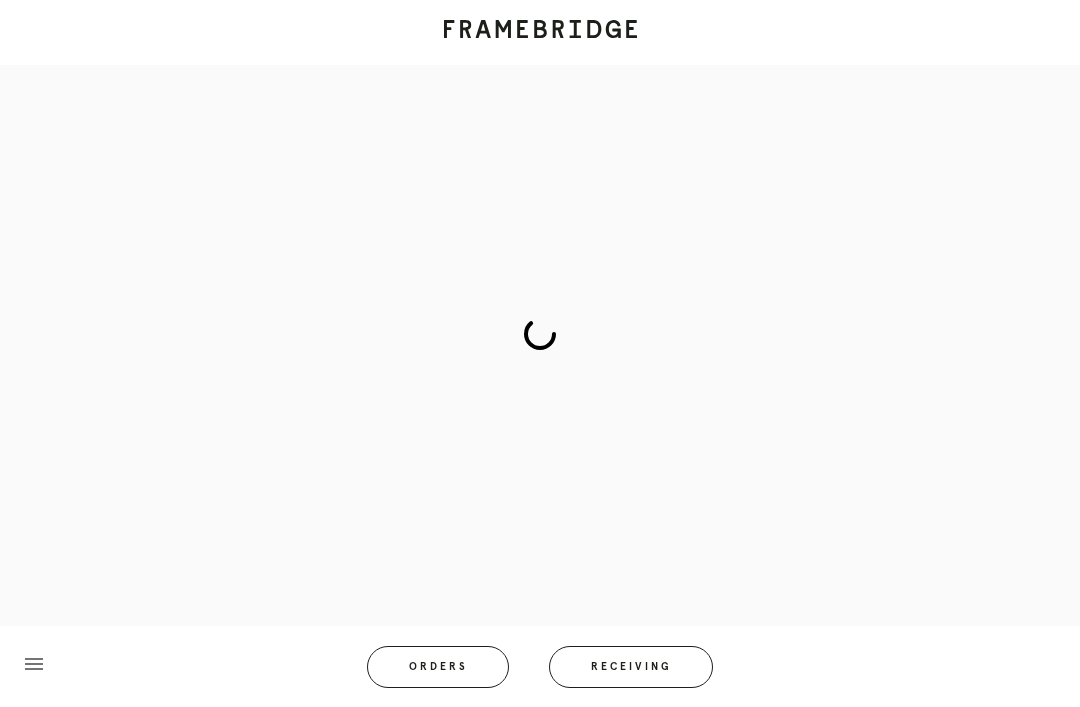 scroll, scrollTop: 0, scrollLeft: 0, axis: both 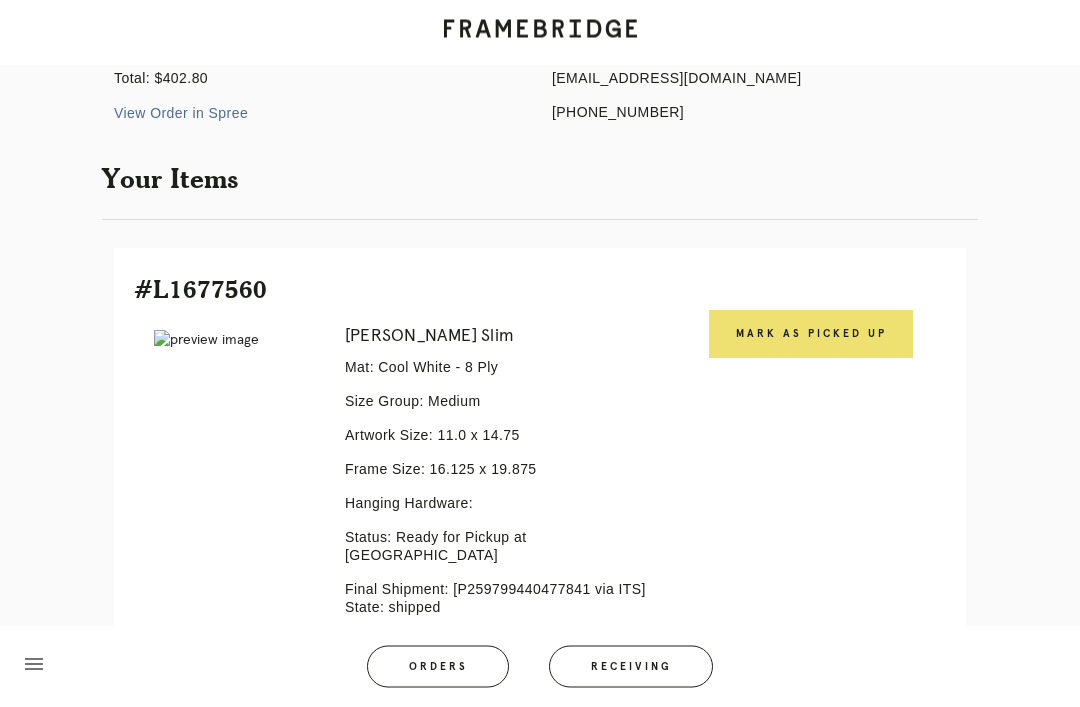 click on "Mark as Picked Up" at bounding box center (811, 335) 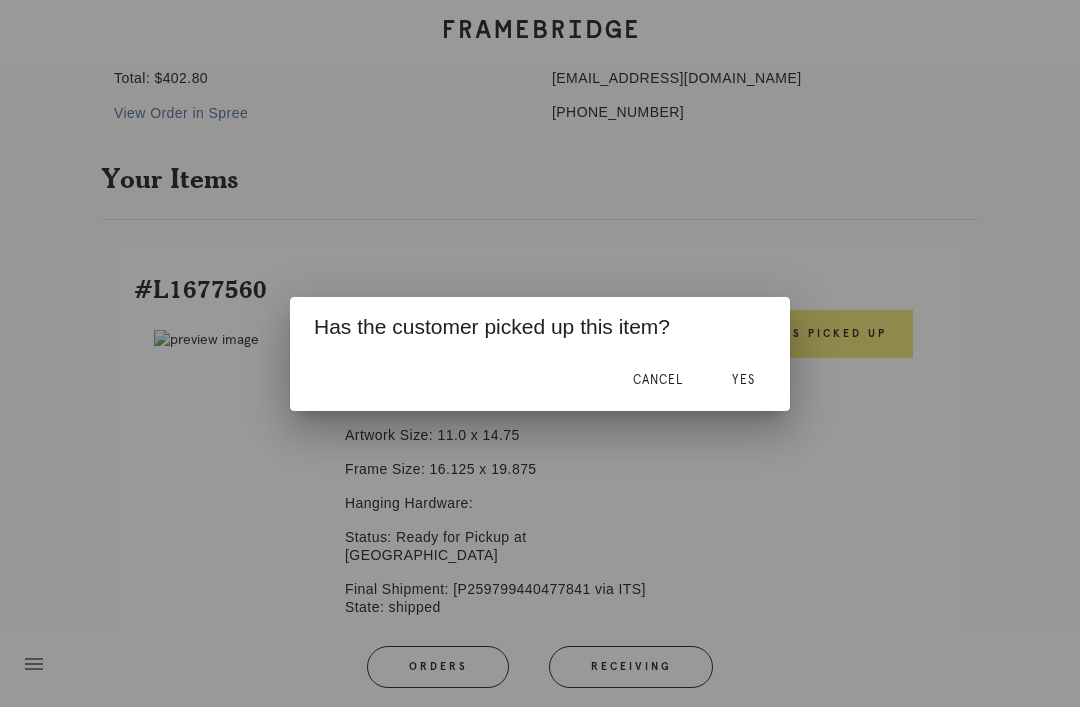 click on "Yes" at bounding box center (743, 380) 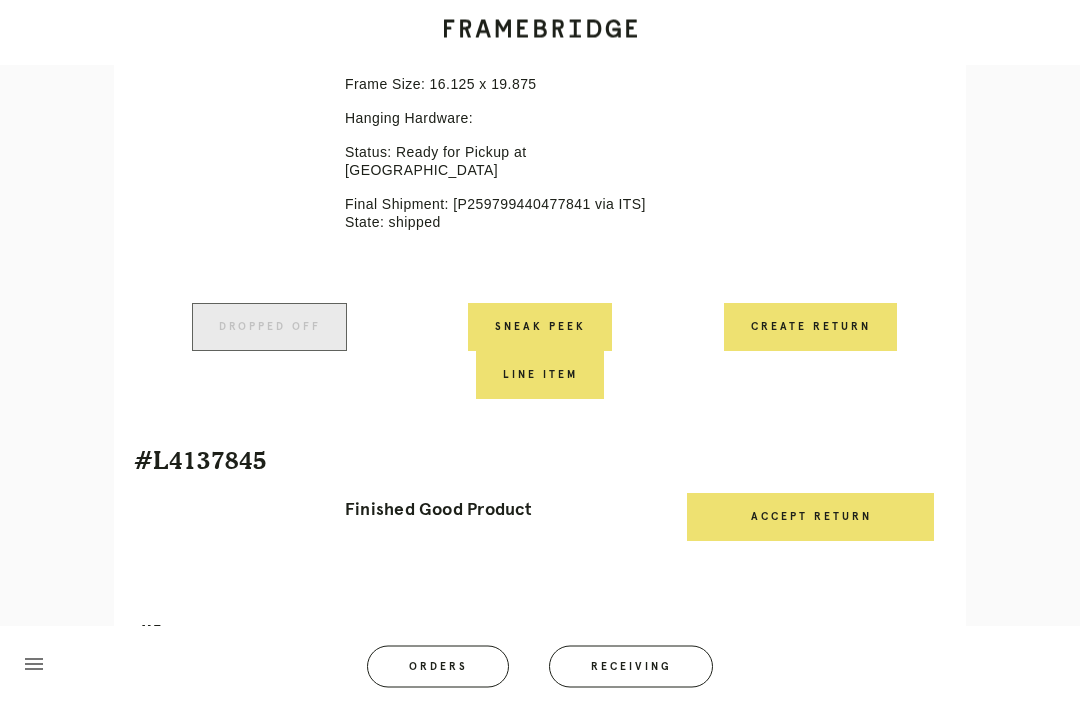 click on "Accept Return" at bounding box center [810, 518] 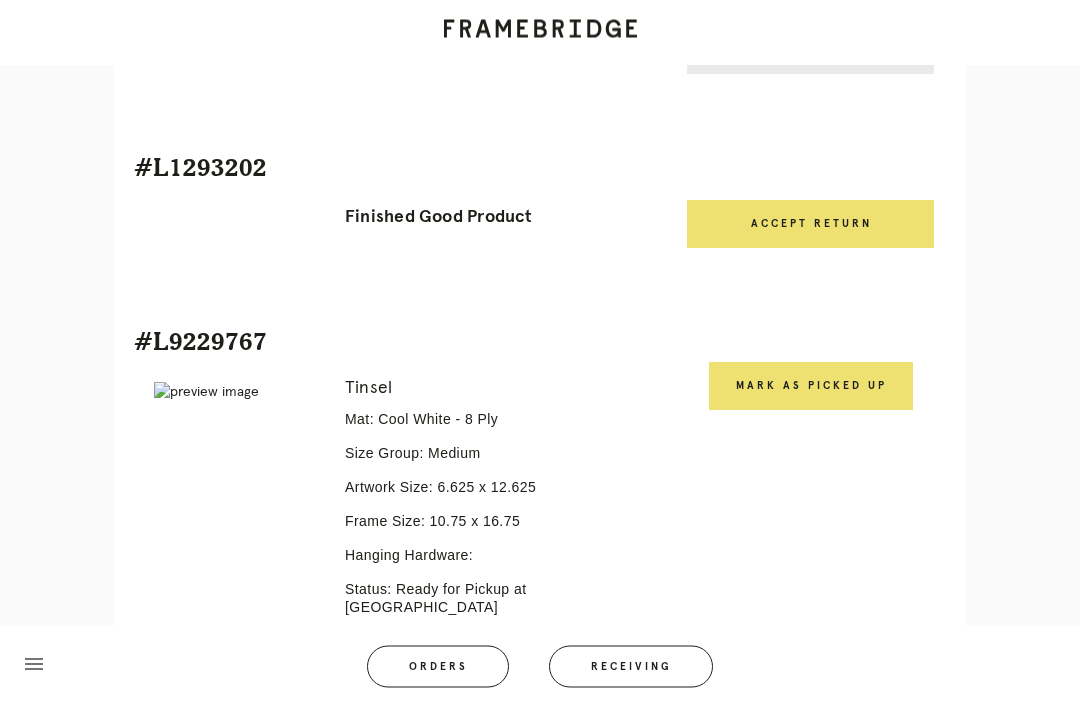 scroll, scrollTop: 1137, scrollLeft: 0, axis: vertical 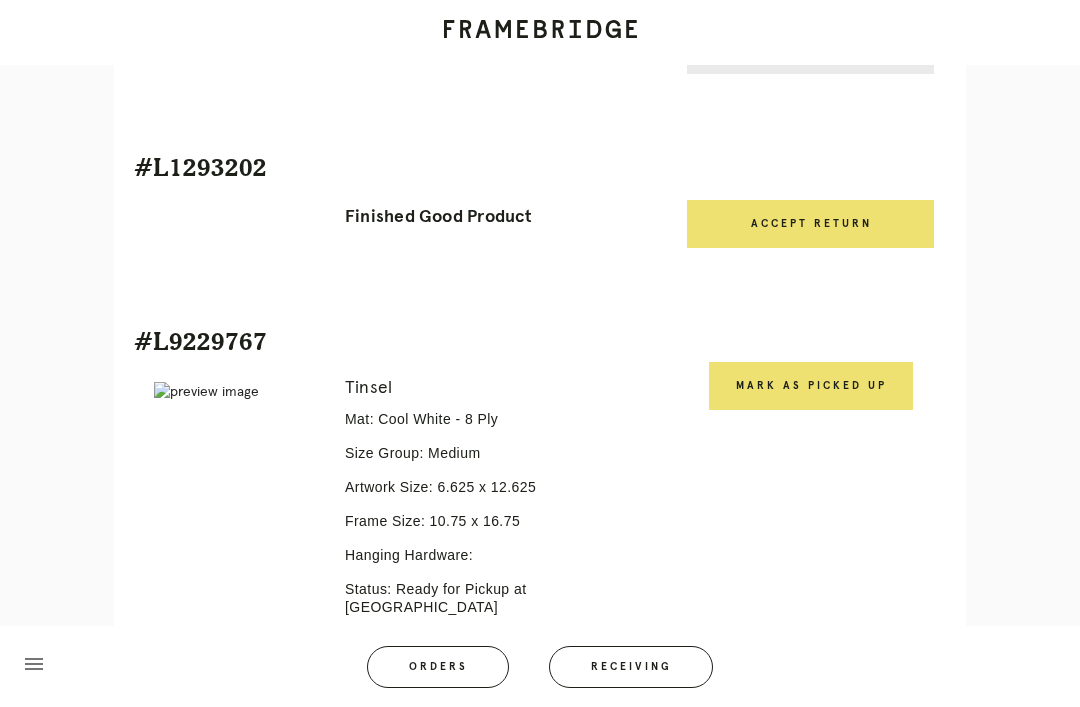 click on "Mark as Picked Up" at bounding box center (811, 386) 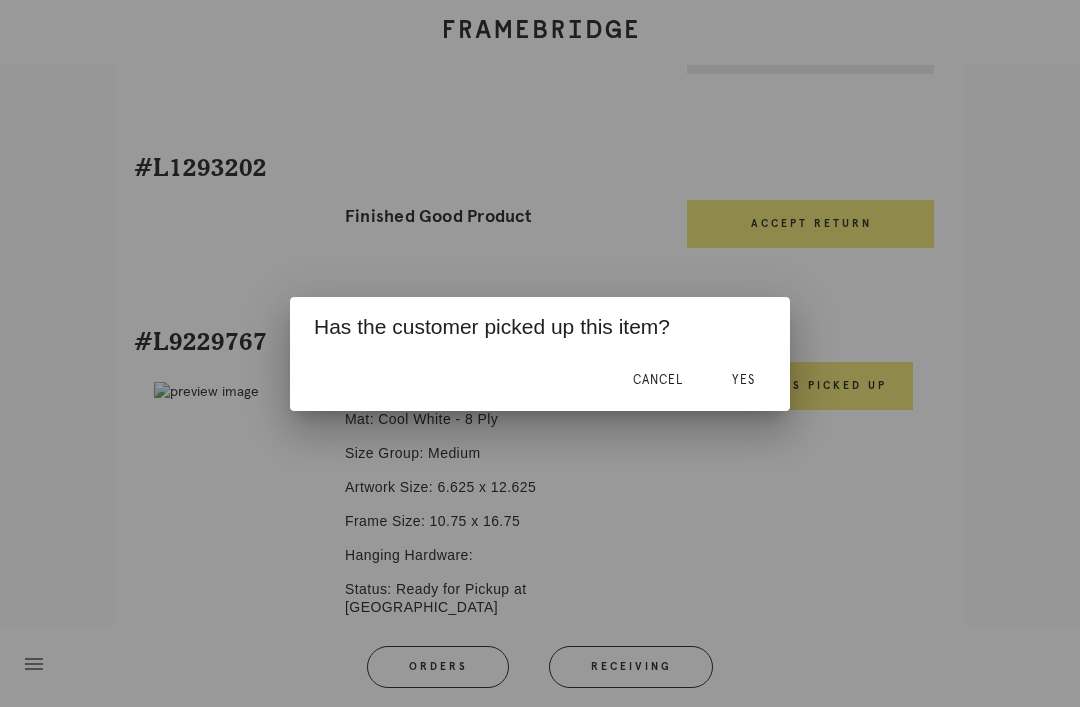 click on "Yes" at bounding box center [743, 380] 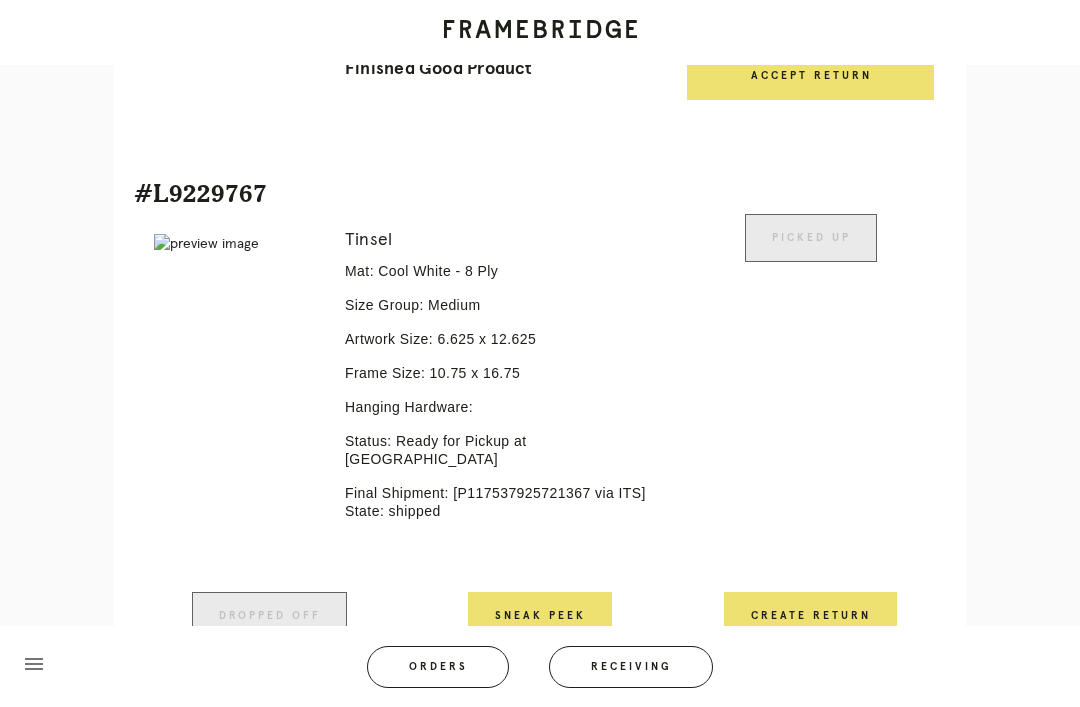 scroll, scrollTop: 1322, scrollLeft: 0, axis: vertical 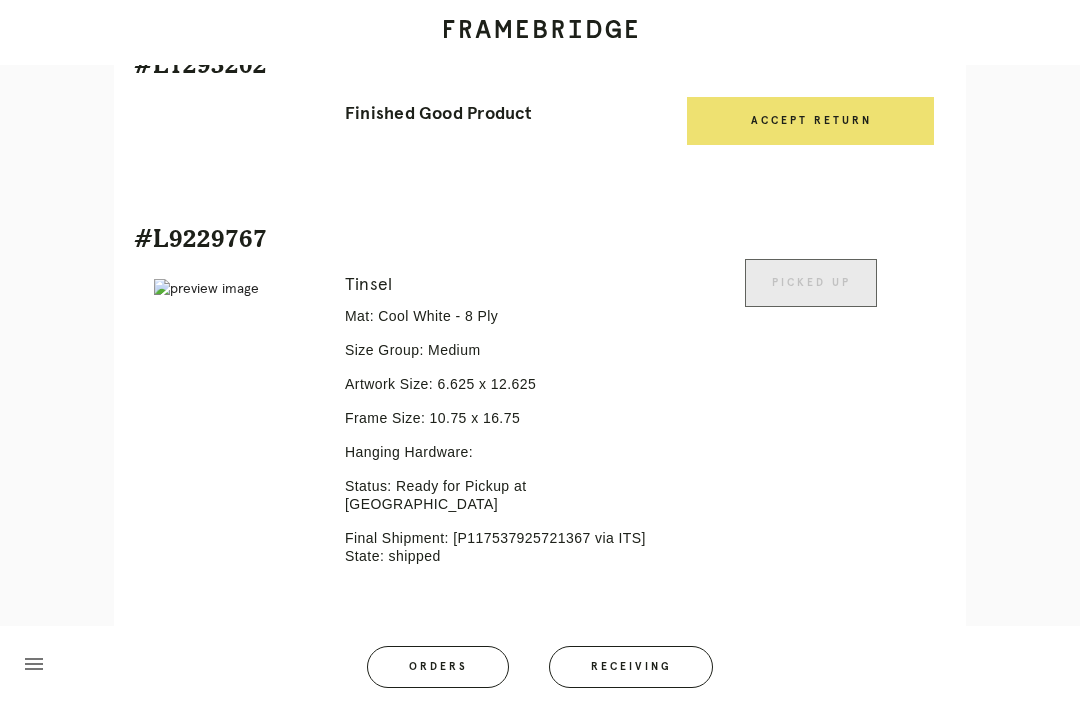 click on "Orders" at bounding box center (438, 667) 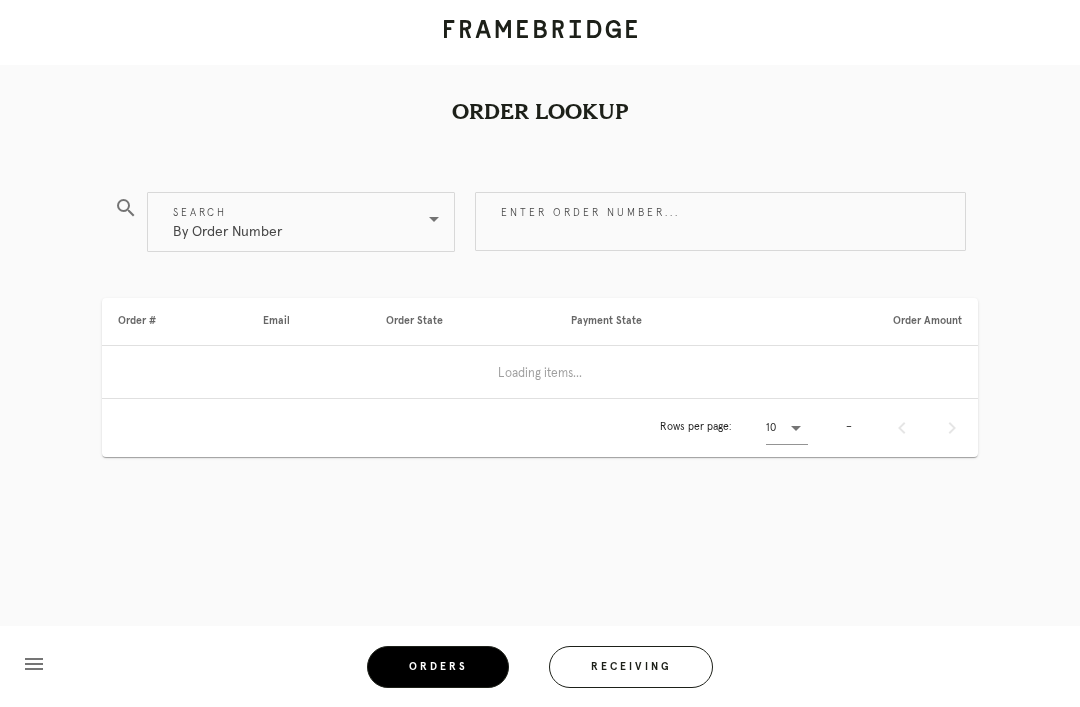 scroll, scrollTop: 64, scrollLeft: 0, axis: vertical 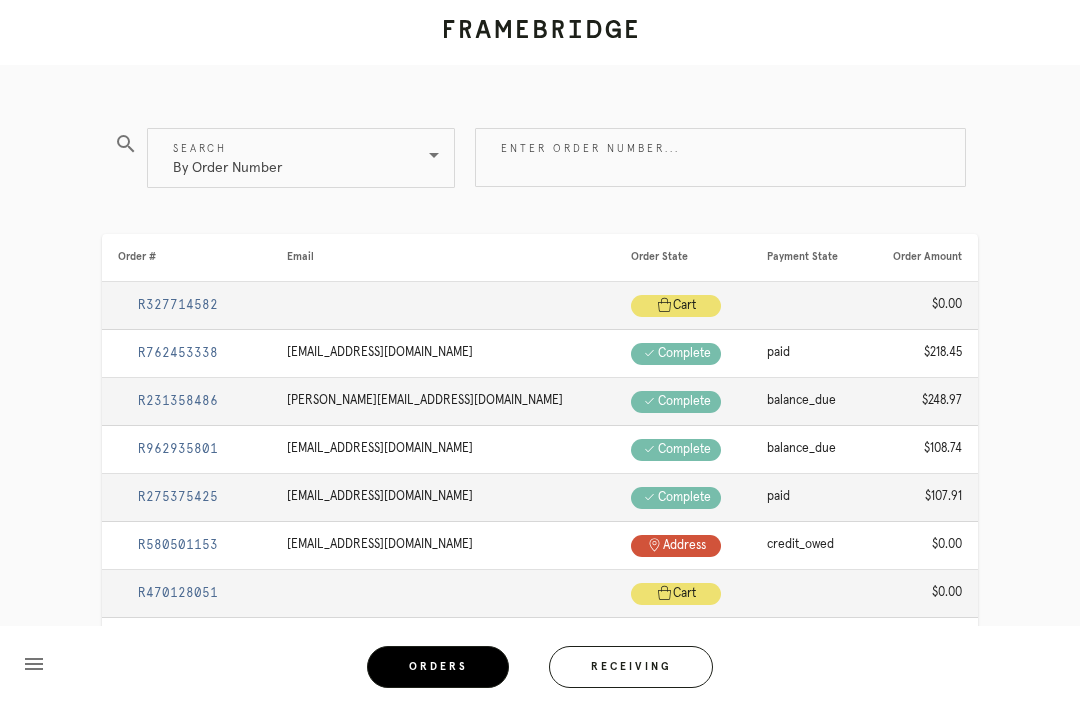 click on "Enter order number..." at bounding box center [720, 157] 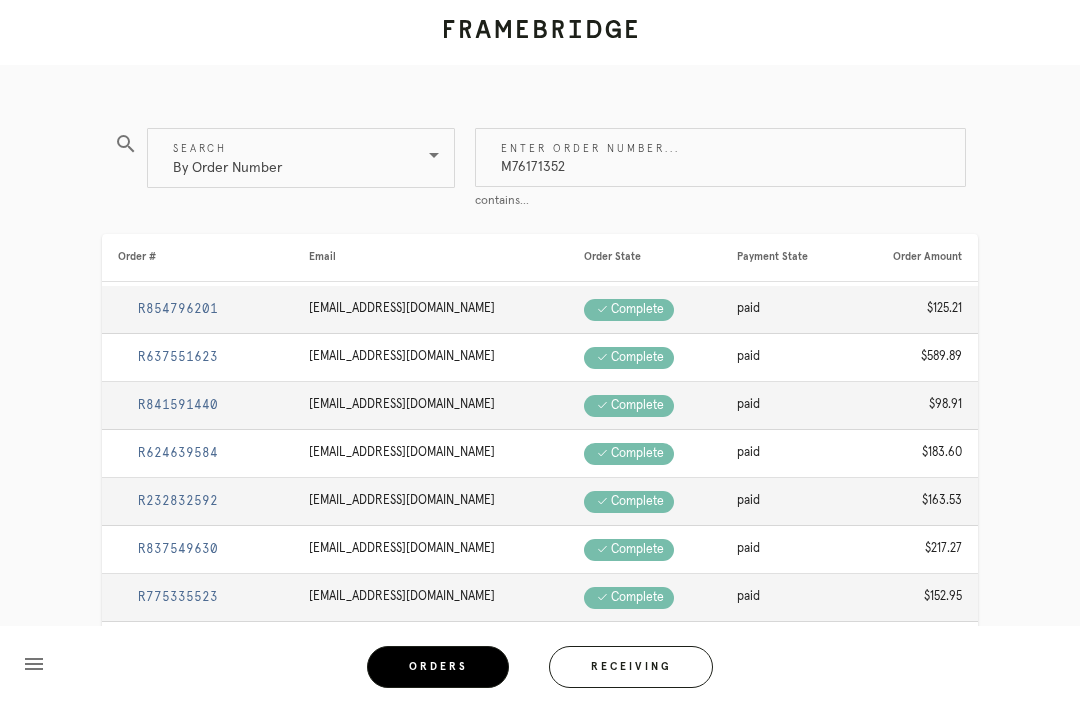 type on "M761713529" 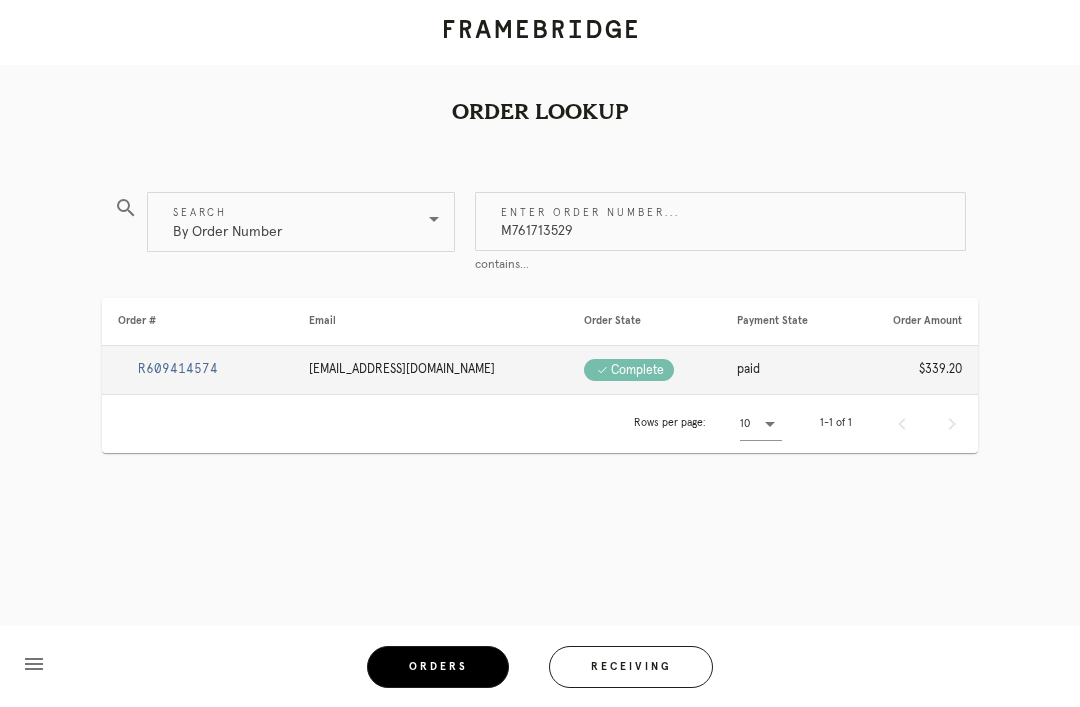 click on "R609414574" at bounding box center [178, 369] 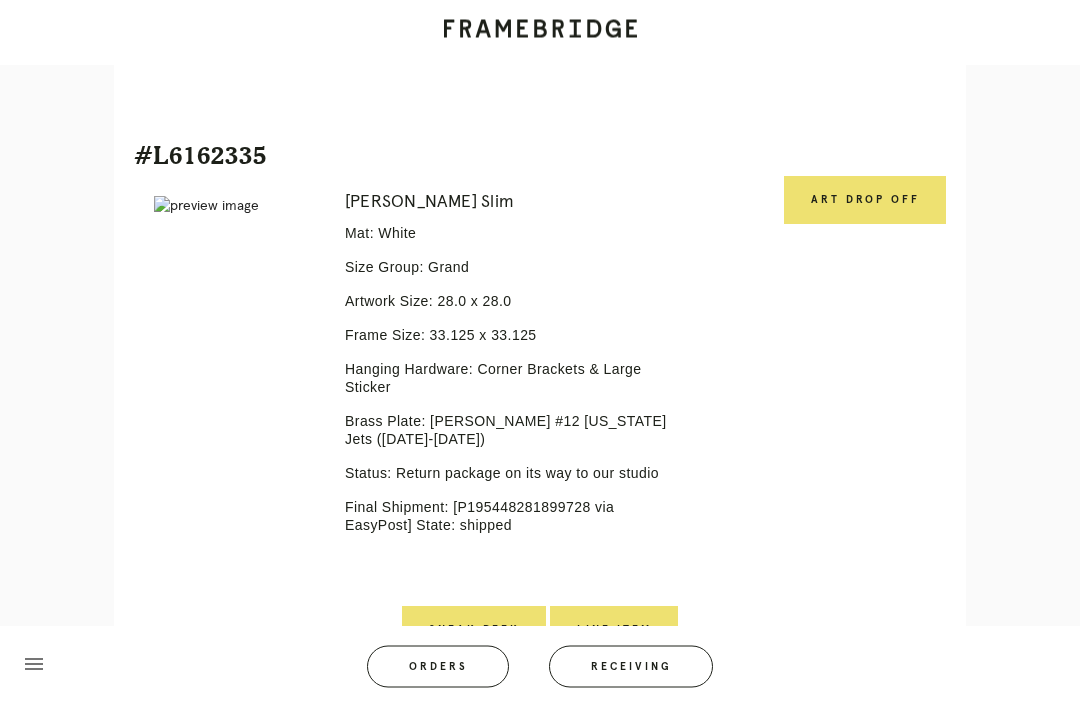 scroll, scrollTop: 611, scrollLeft: 0, axis: vertical 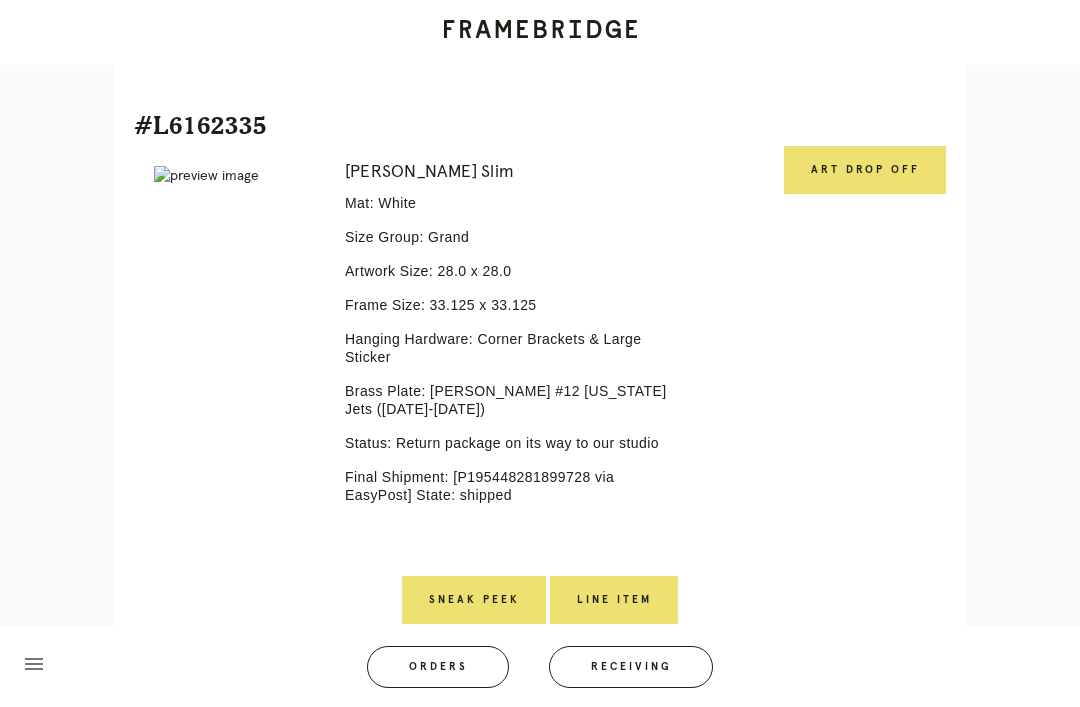 click on "Art drop off" at bounding box center [865, 170] 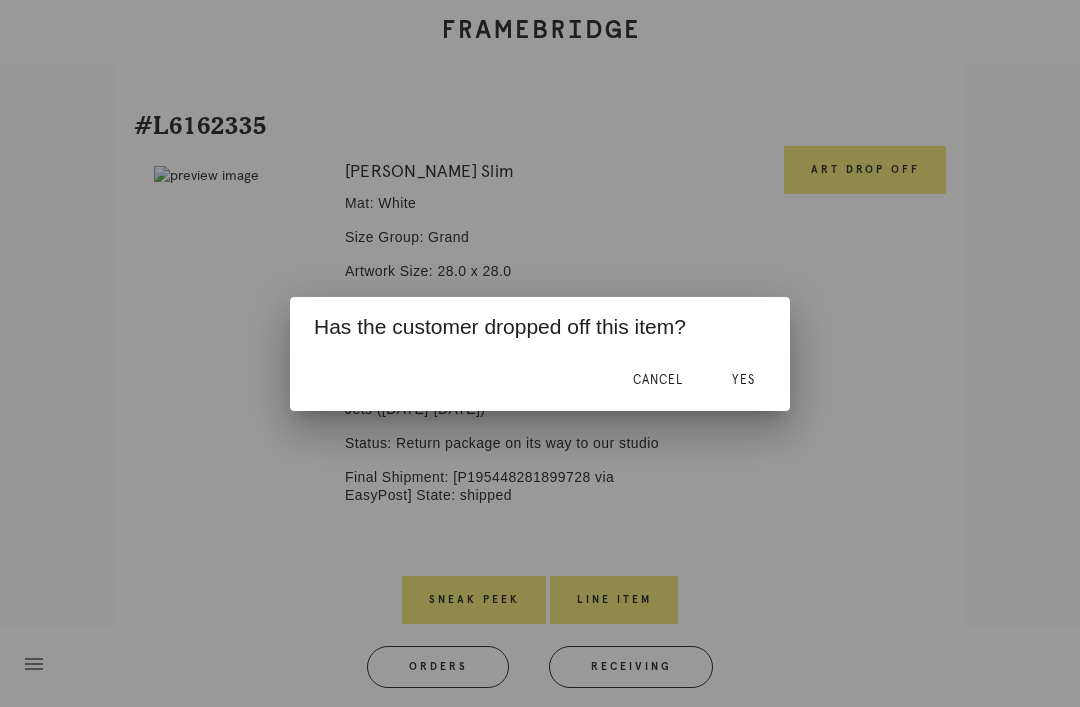 click on "Yes" at bounding box center [743, 380] 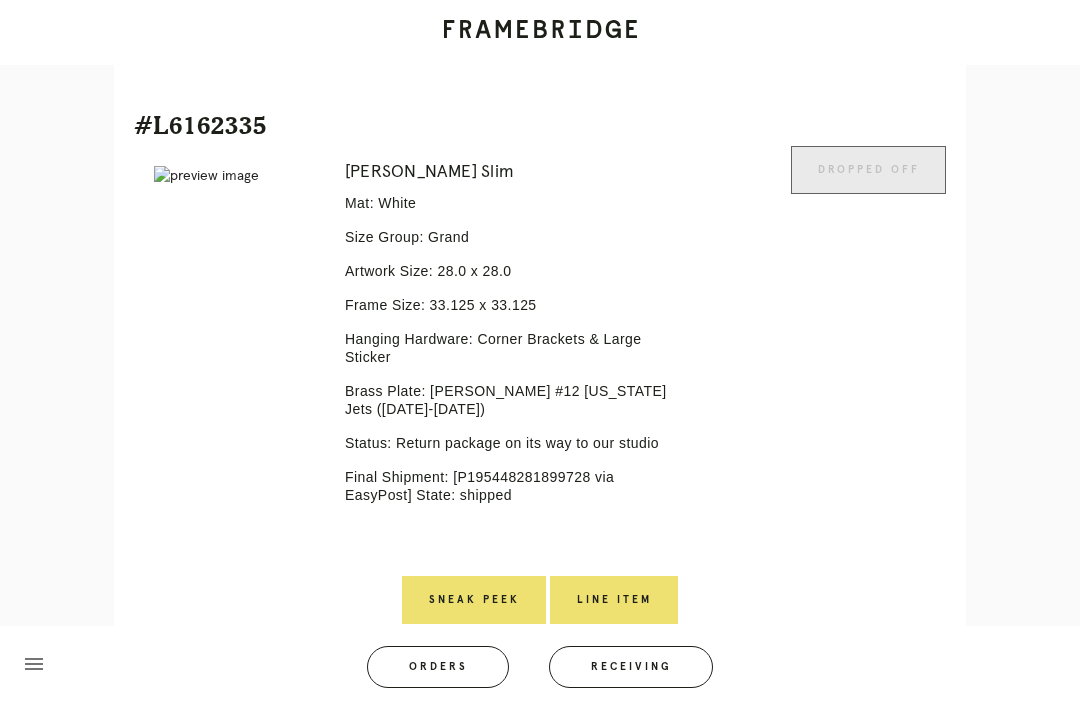 click on "Line Item" at bounding box center (614, 600) 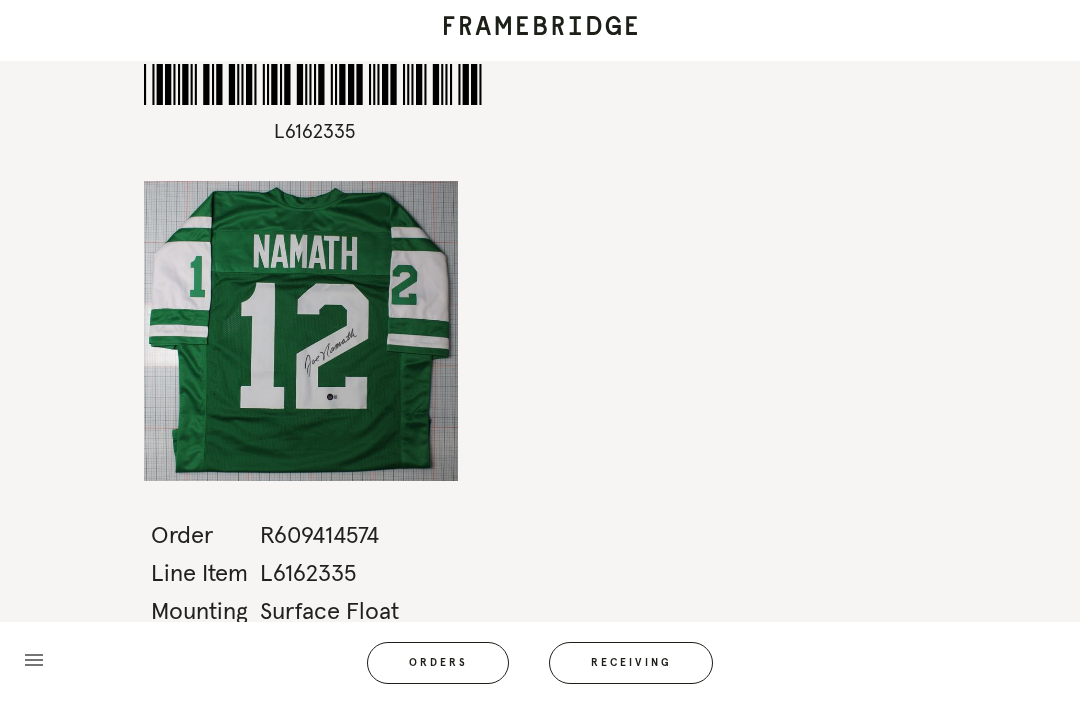 scroll, scrollTop: 0, scrollLeft: 0, axis: both 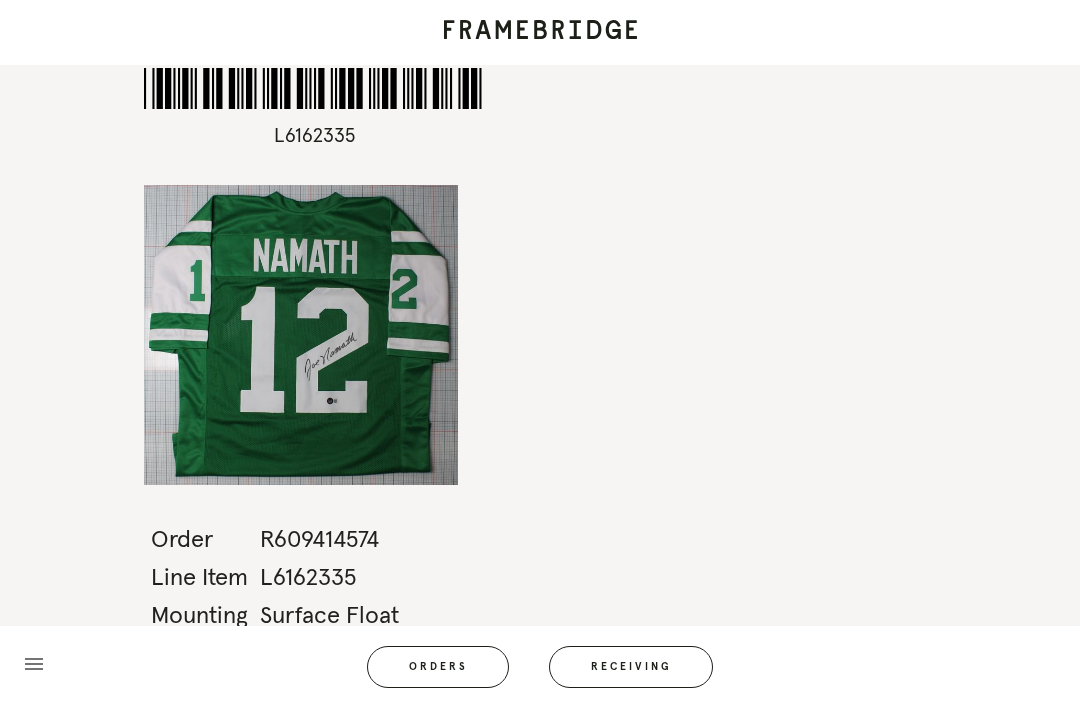 click on "Orders" at bounding box center [438, 667] 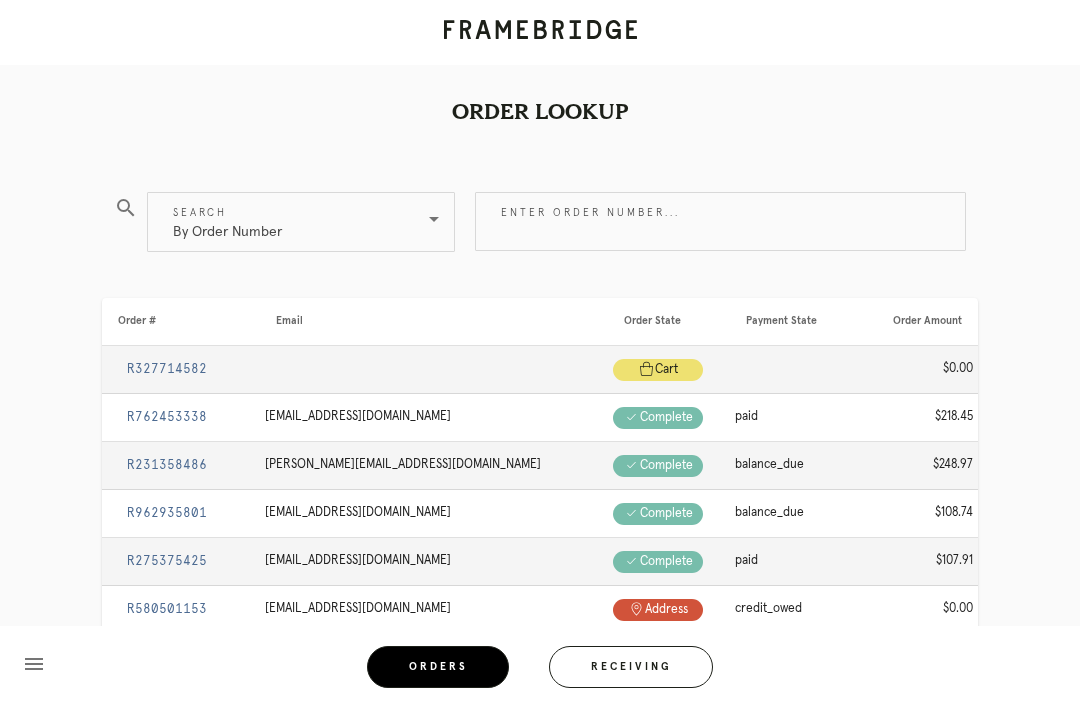 click on "Enter order number..." at bounding box center [720, 221] 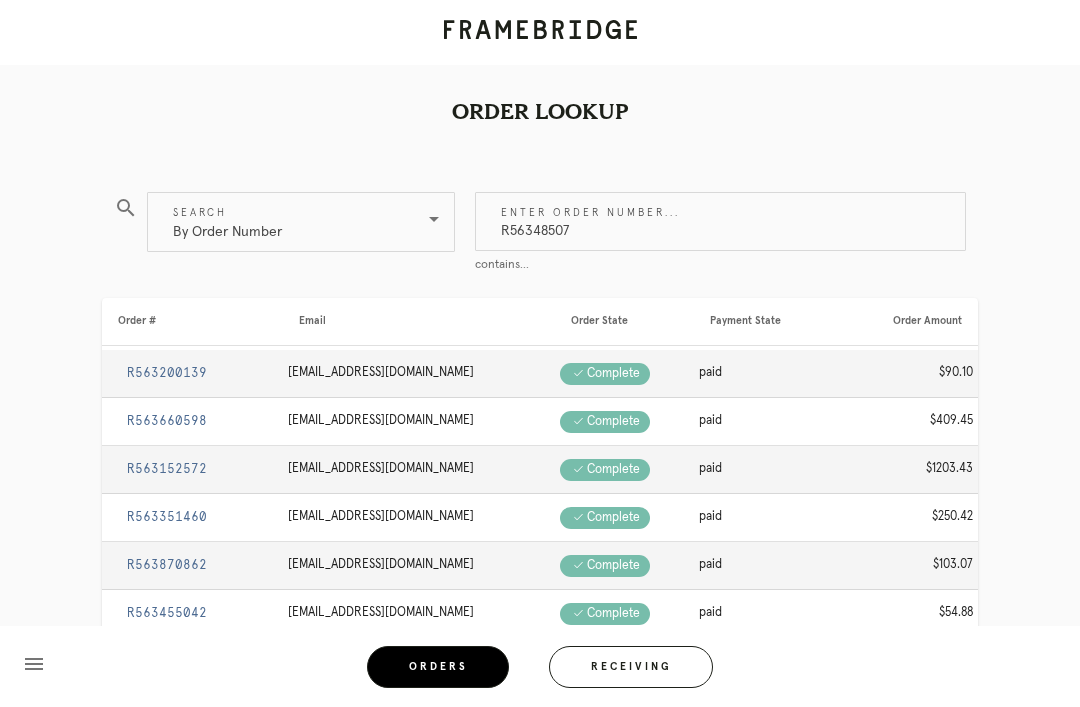 type on "R563485074" 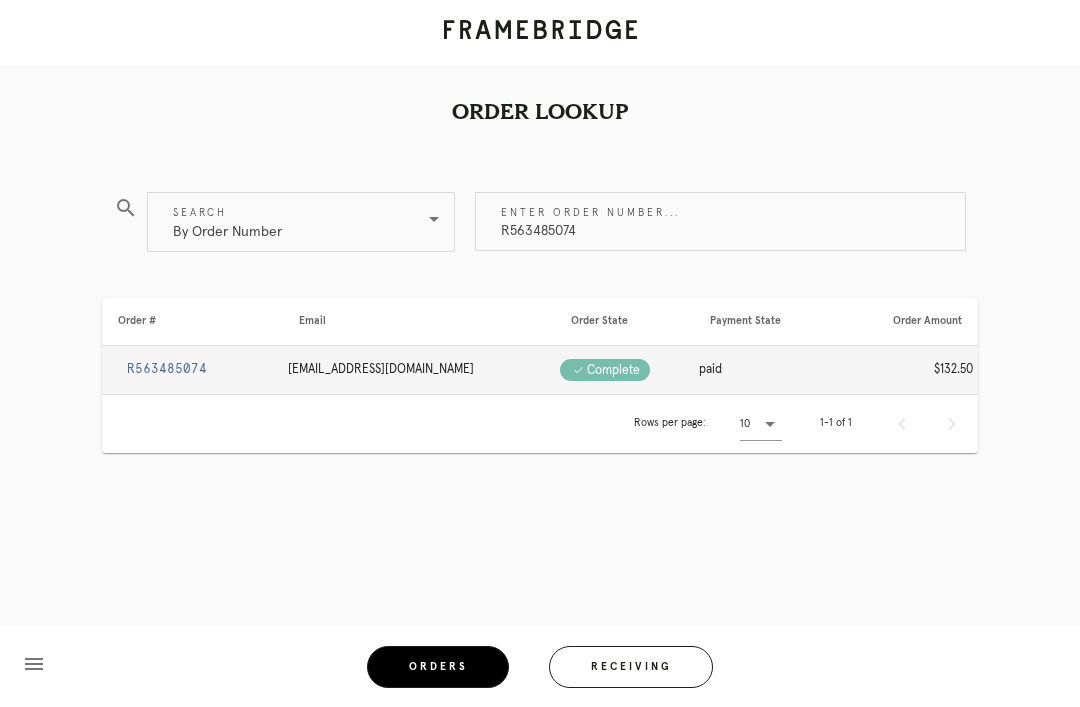 click on "R563485074" at bounding box center [167, 369] 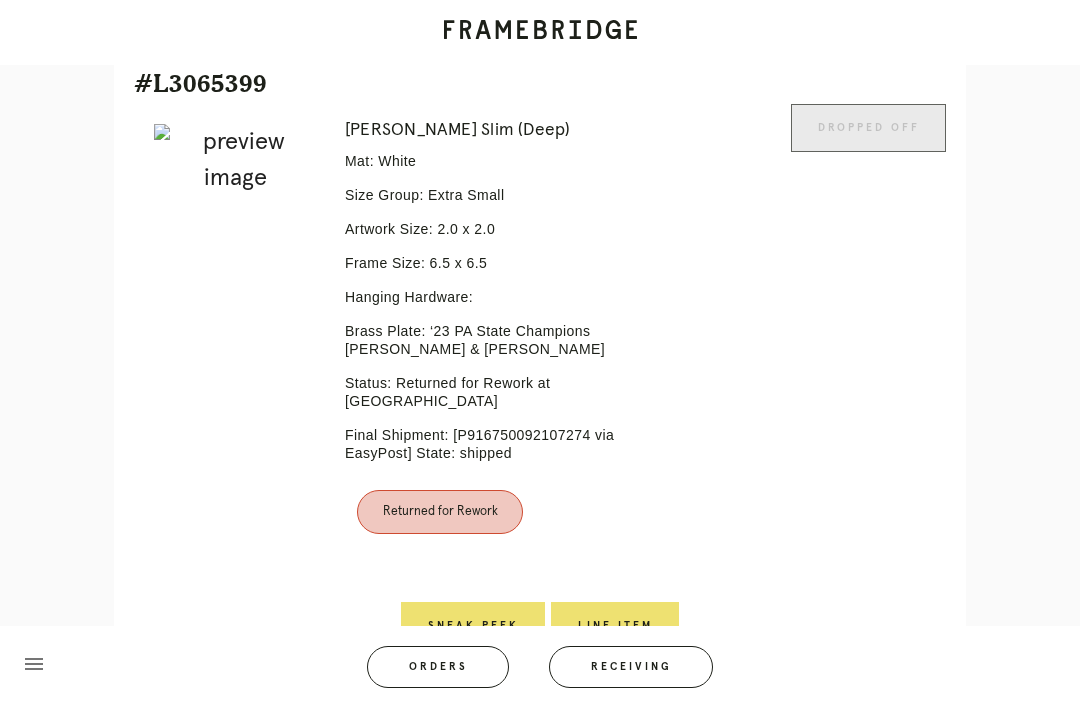 scroll, scrollTop: 518, scrollLeft: 0, axis: vertical 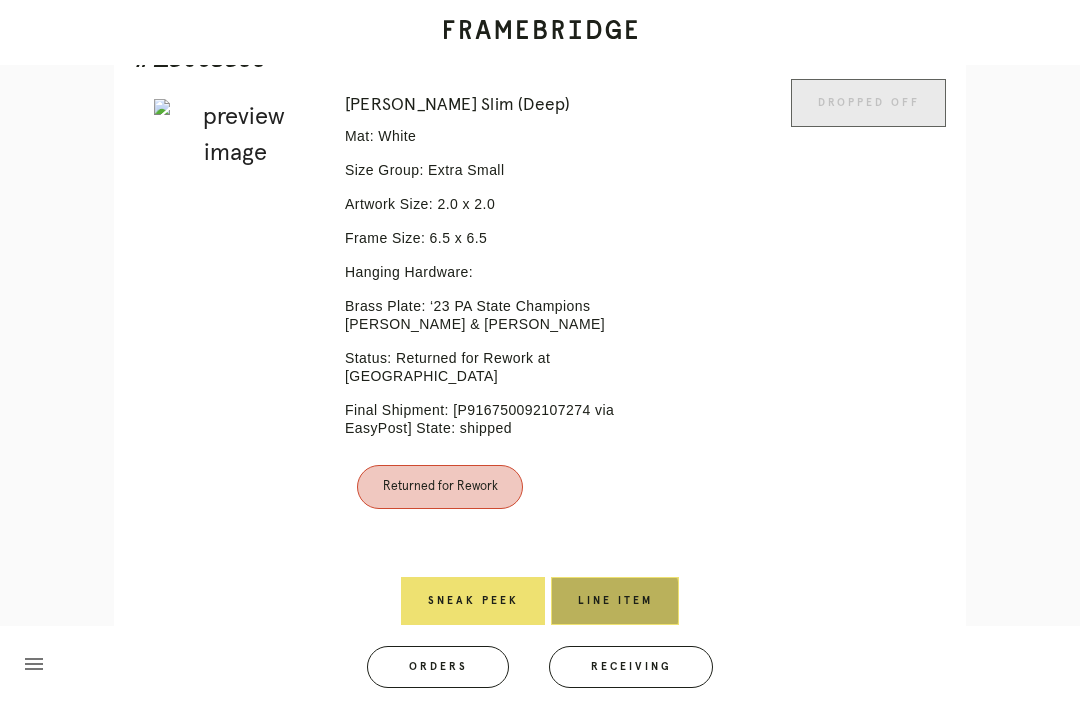 click on "Line Item" at bounding box center (615, 601) 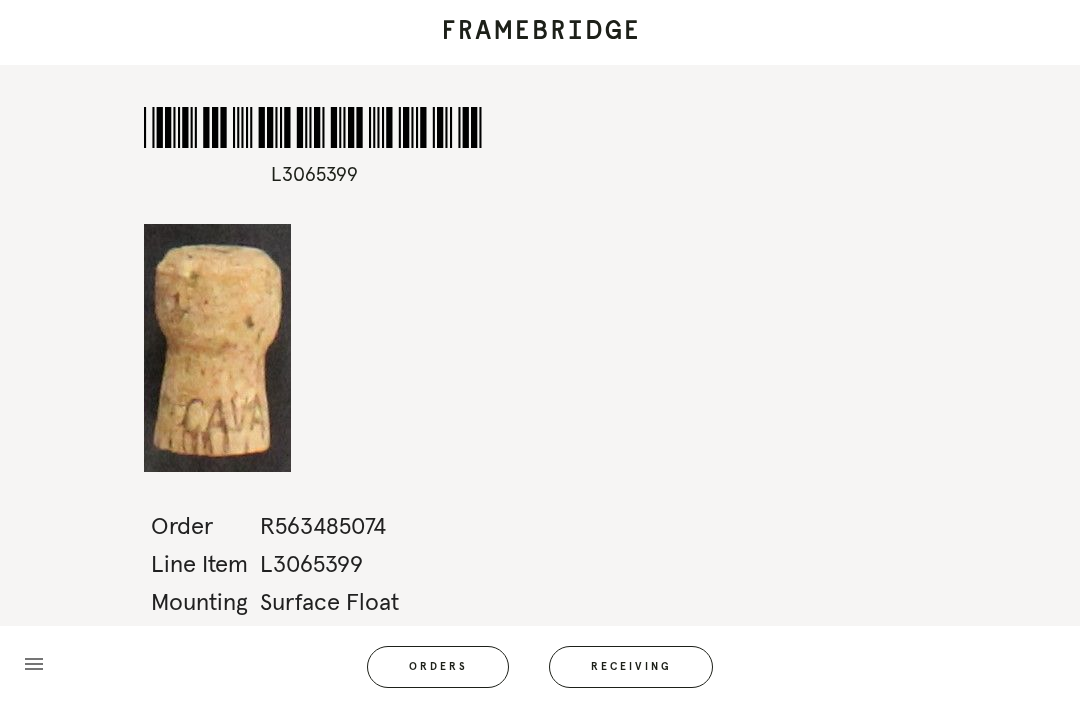 click at bounding box center [540, 32] 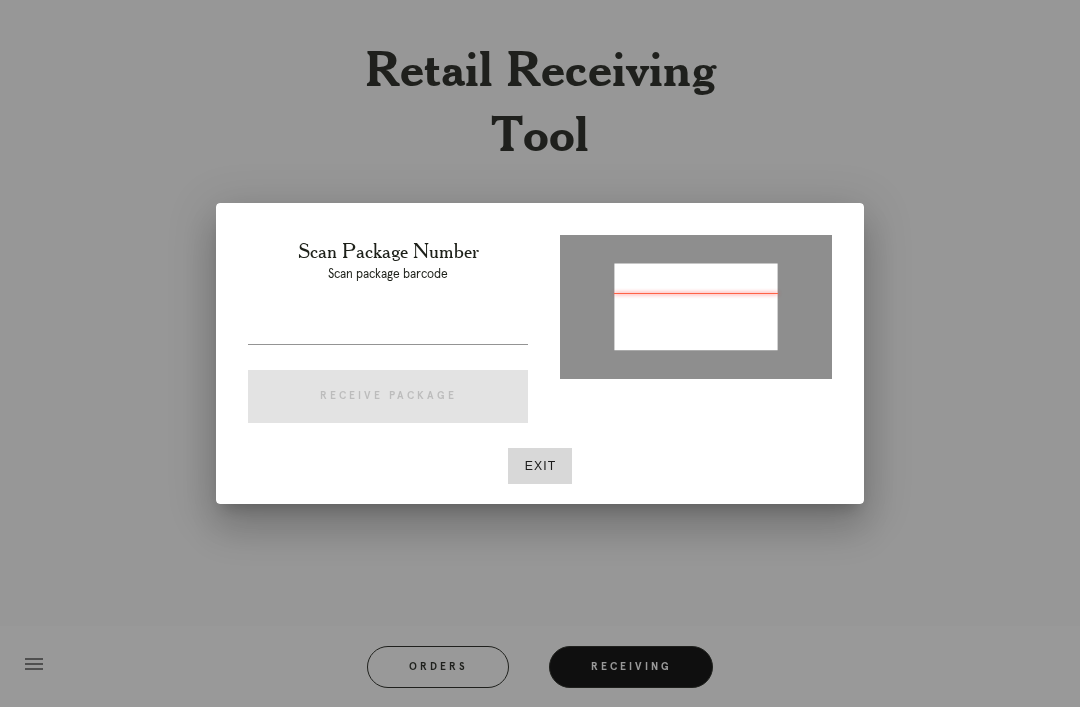 type on "P519332616286857" 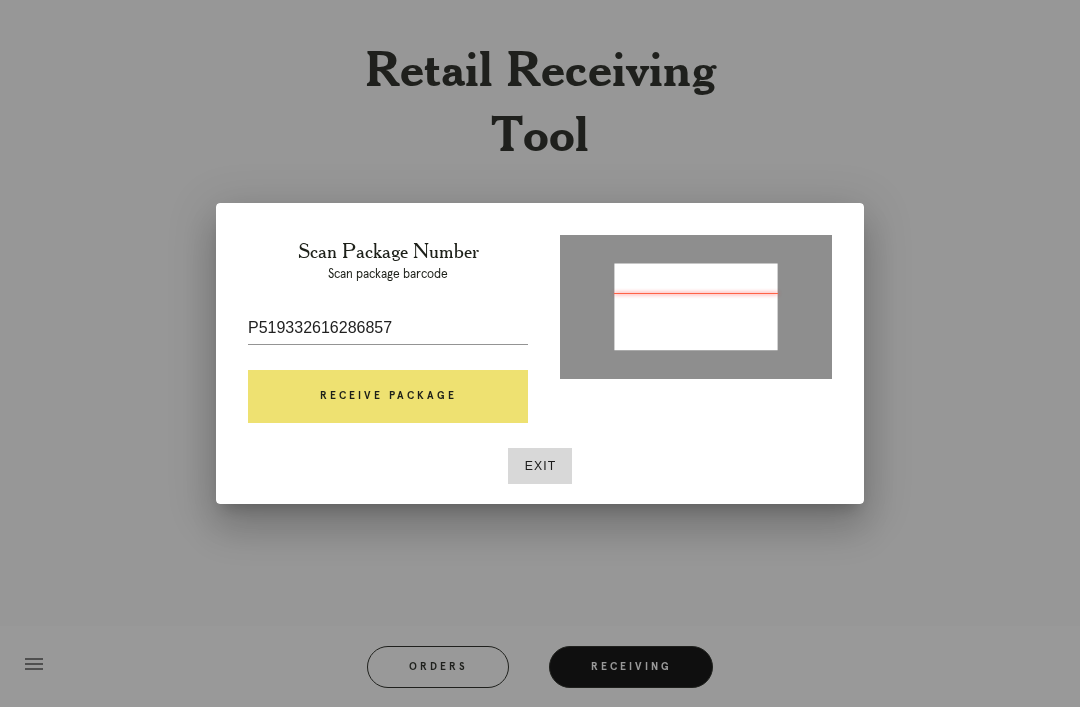 click on "Receive Package" at bounding box center [388, 397] 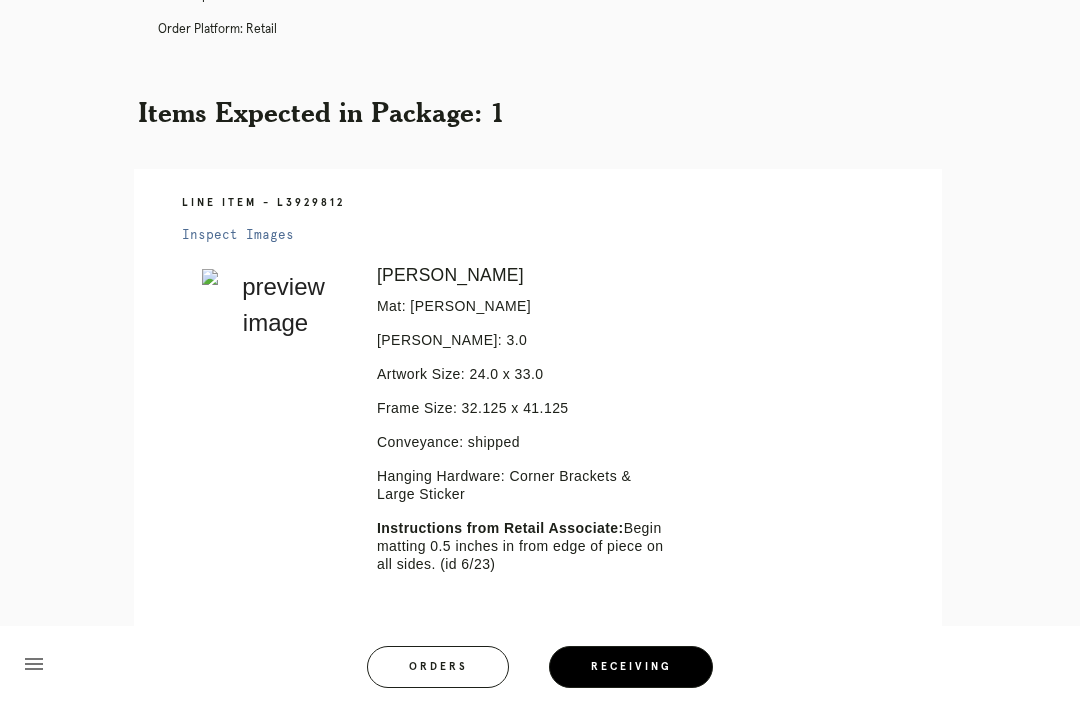 scroll, scrollTop: 317, scrollLeft: 0, axis: vertical 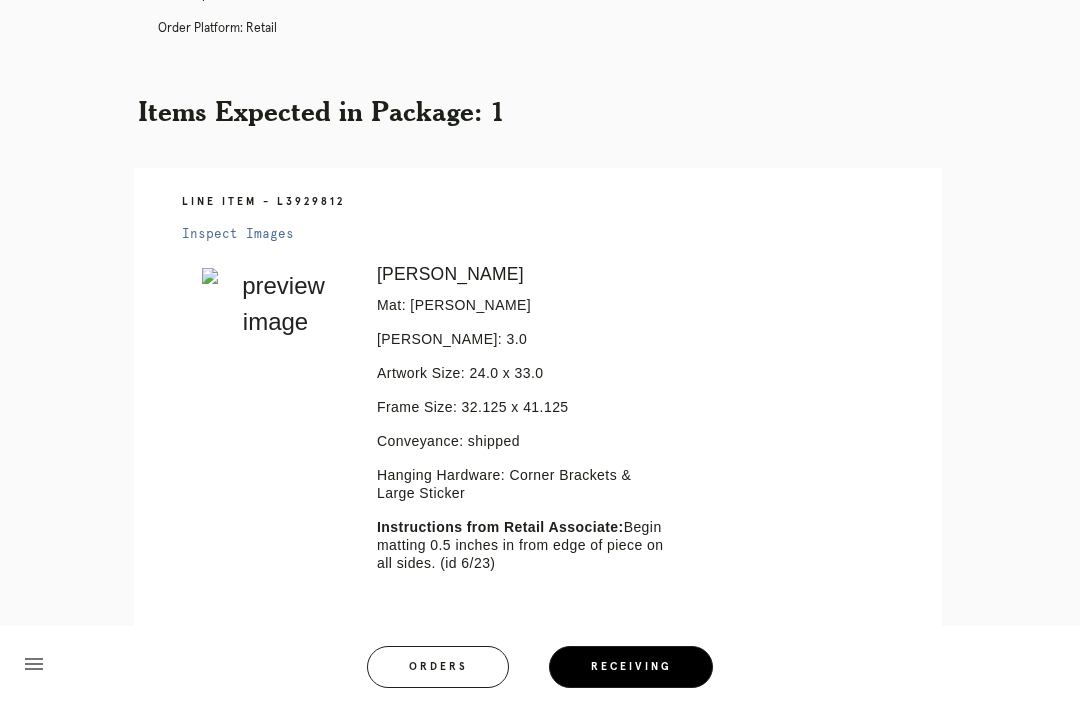 click on "Receiving" at bounding box center [631, 667] 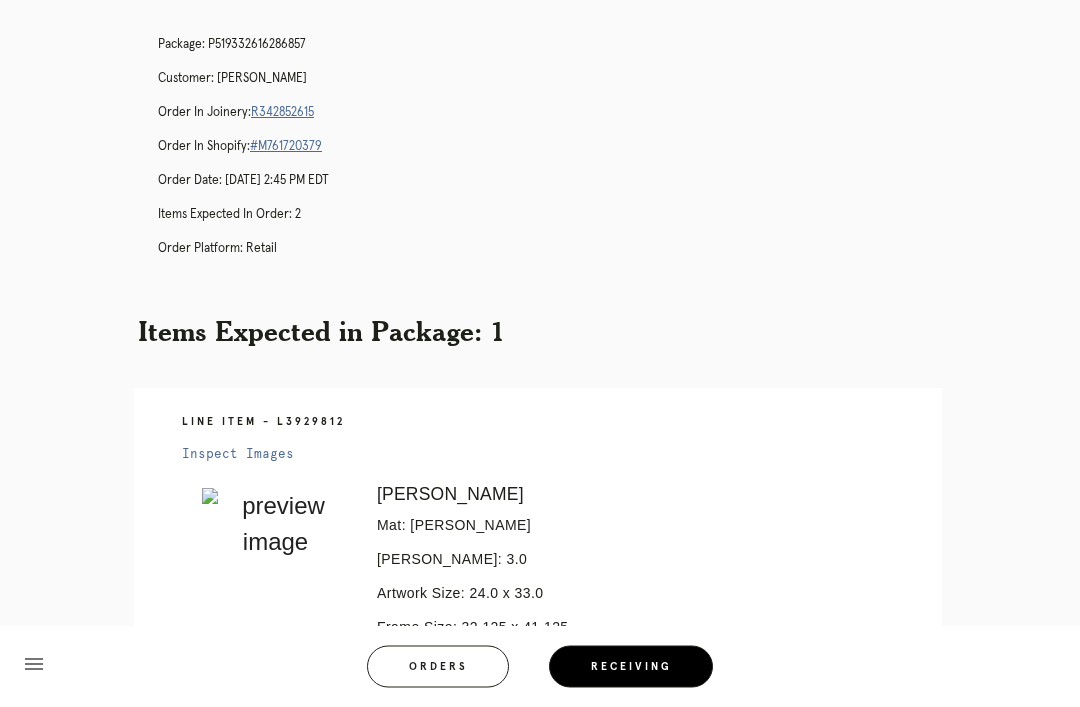 scroll, scrollTop: 0, scrollLeft: 0, axis: both 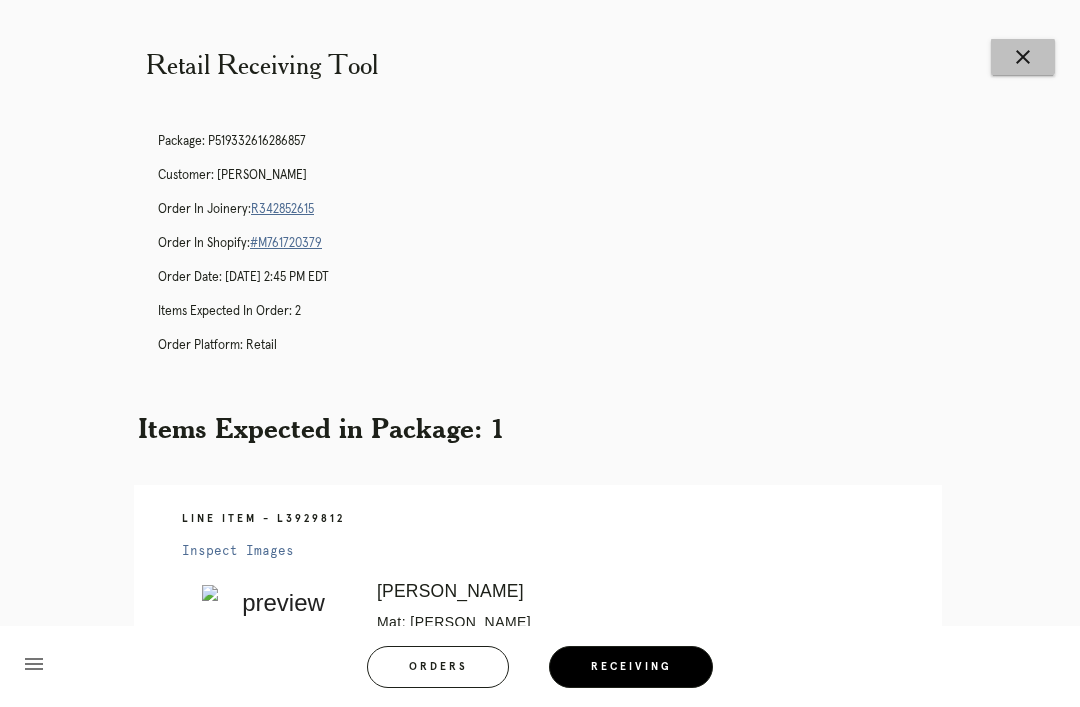 click on "close" at bounding box center [1023, 57] 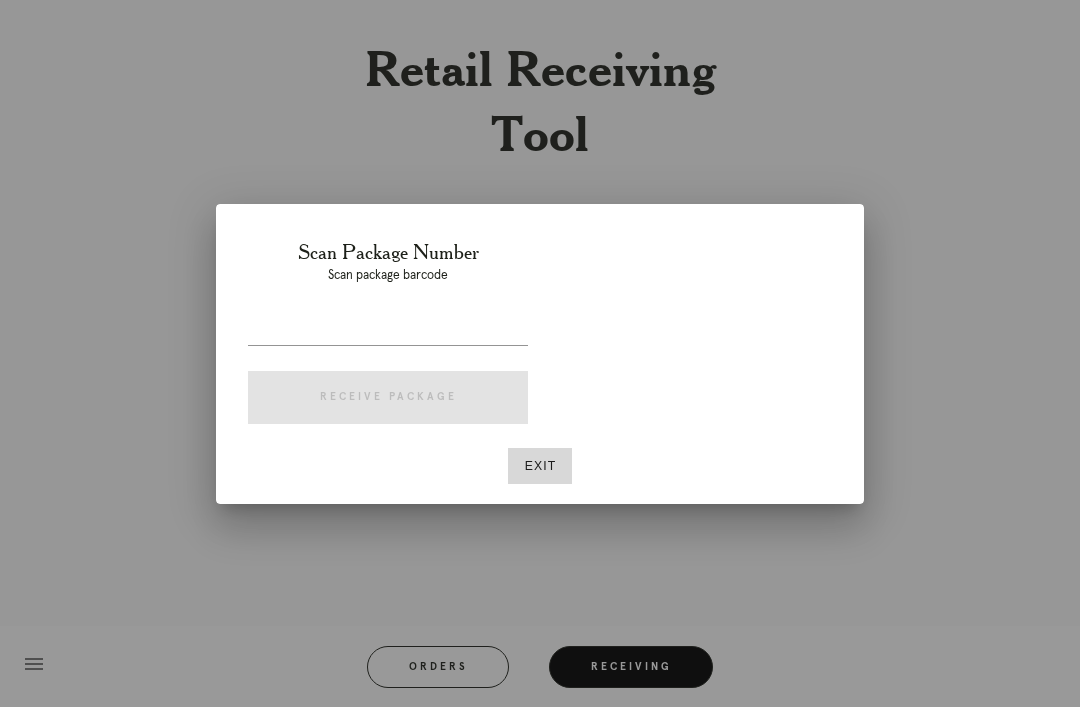 scroll, scrollTop: 0, scrollLeft: 0, axis: both 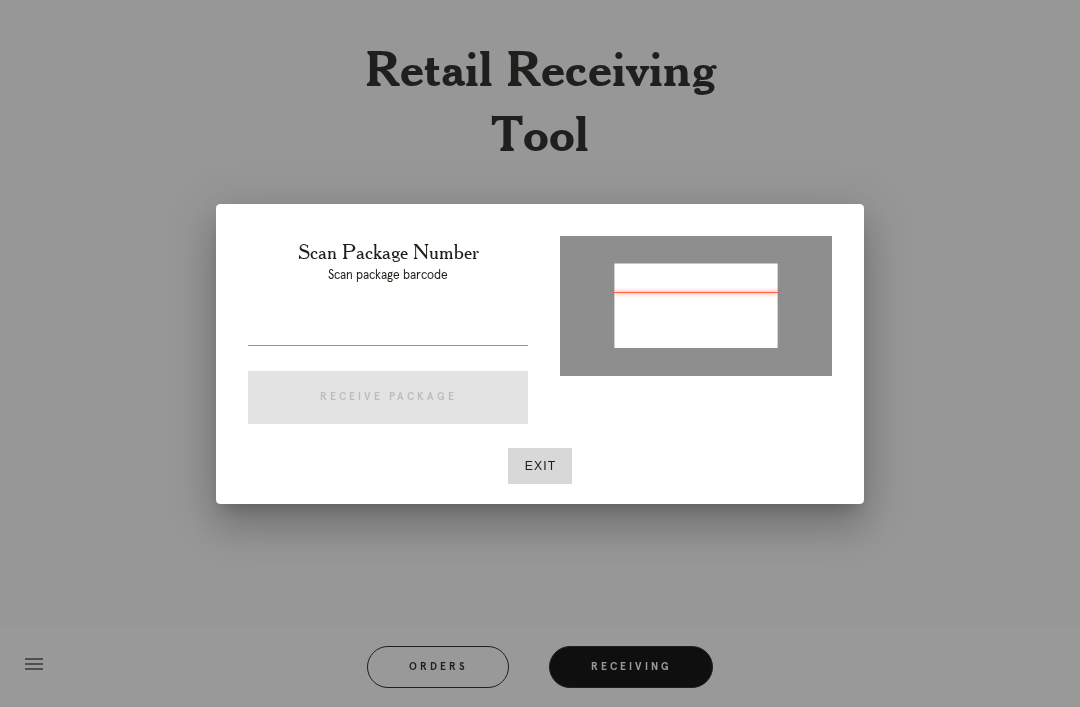 type on "P285871313067911" 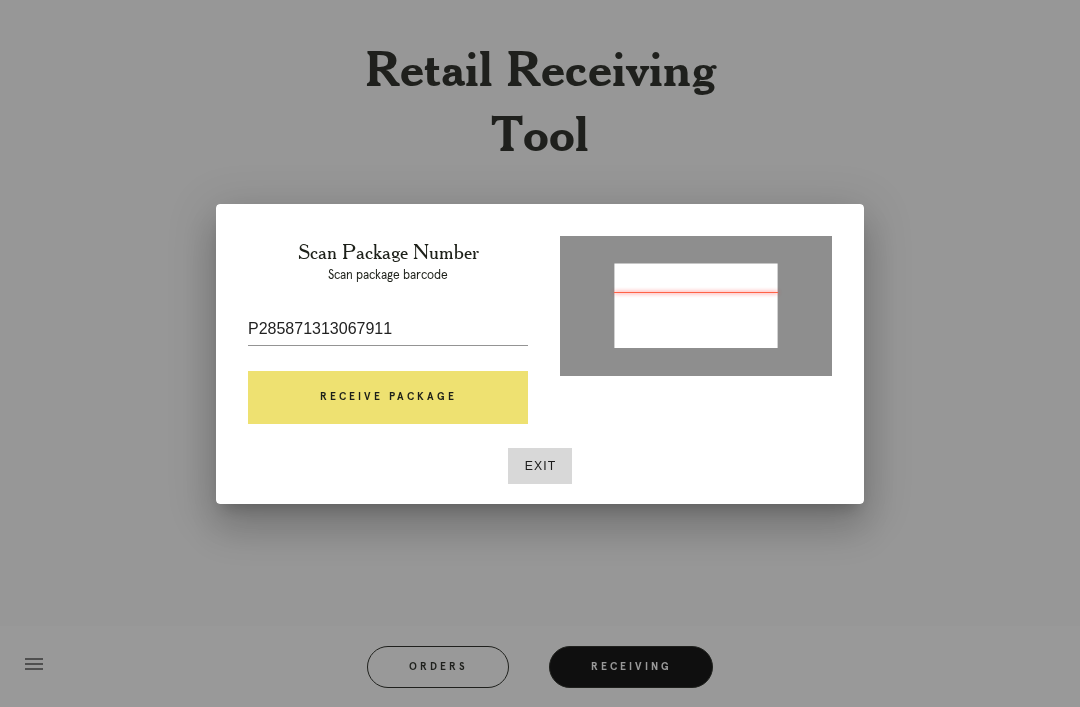 click on "Receive Package" at bounding box center (388, 398) 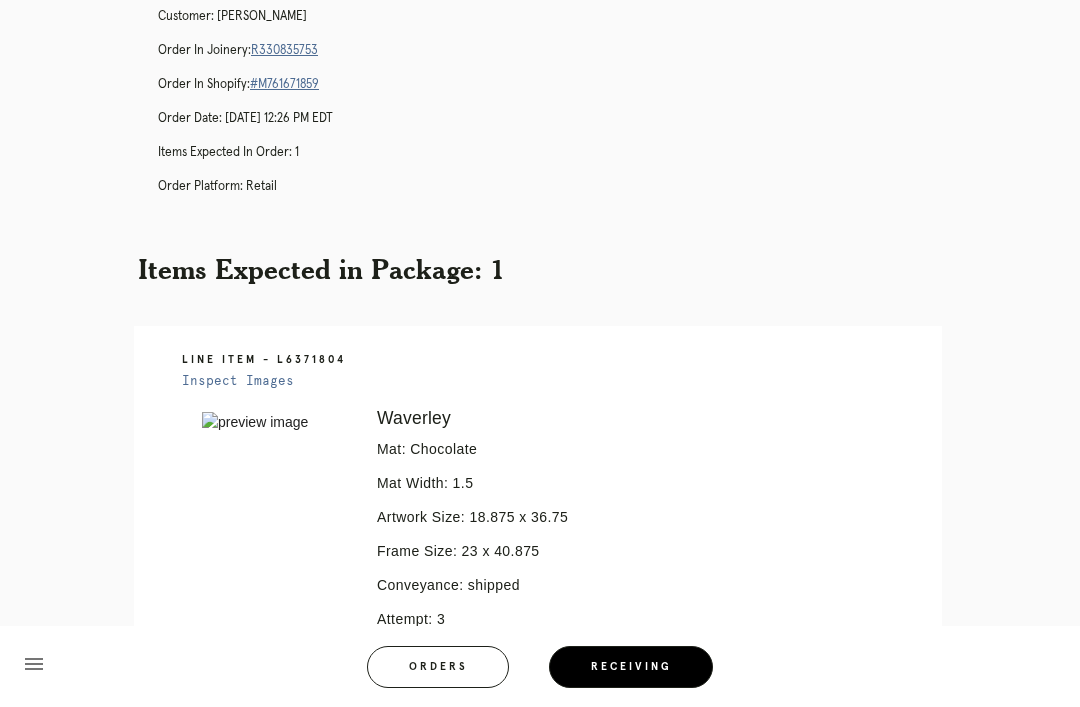 scroll, scrollTop: 160, scrollLeft: 0, axis: vertical 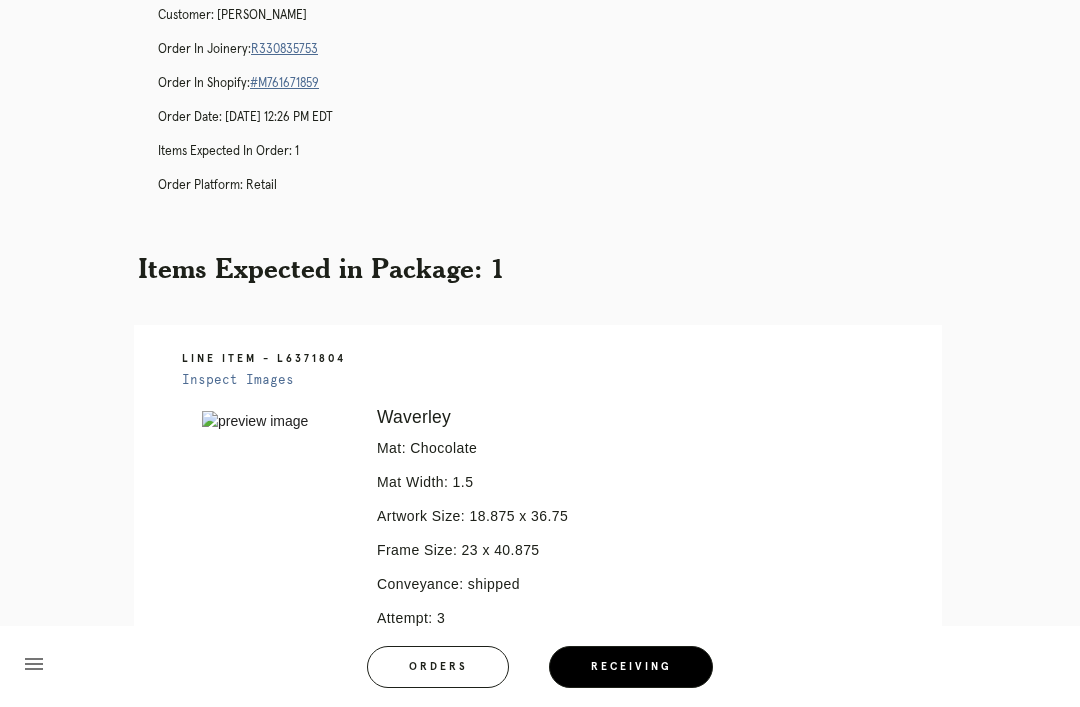 click on "R330835753" at bounding box center [284, 49] 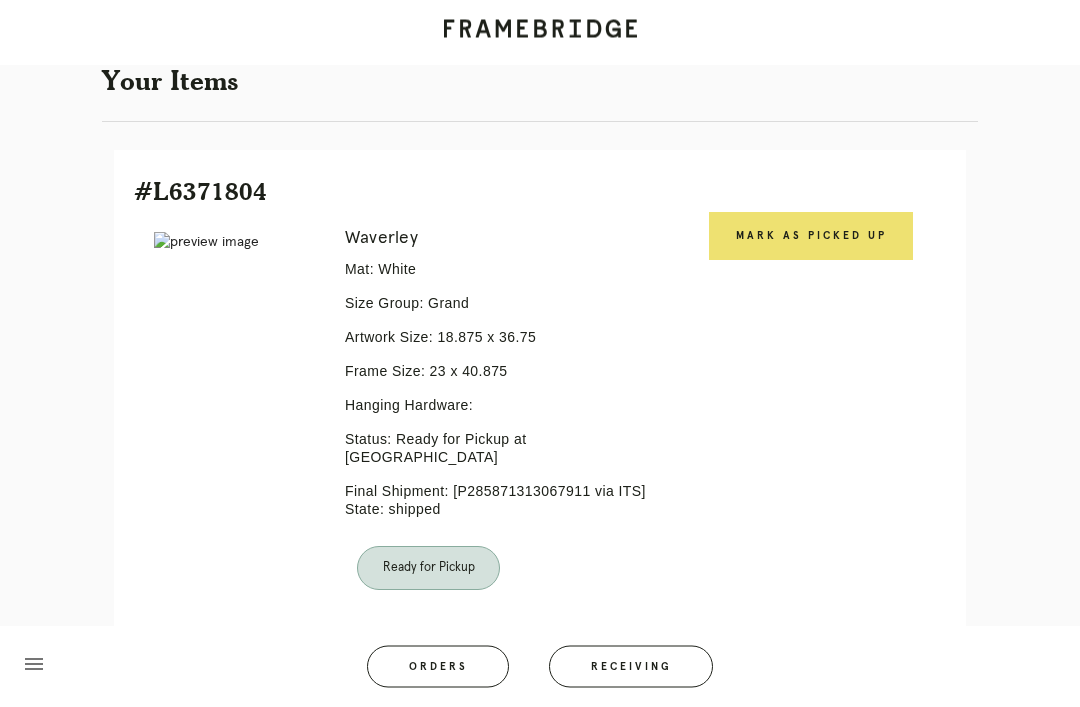scroll, scrollTop: 382, scrollLeft: 0, axis: vertical 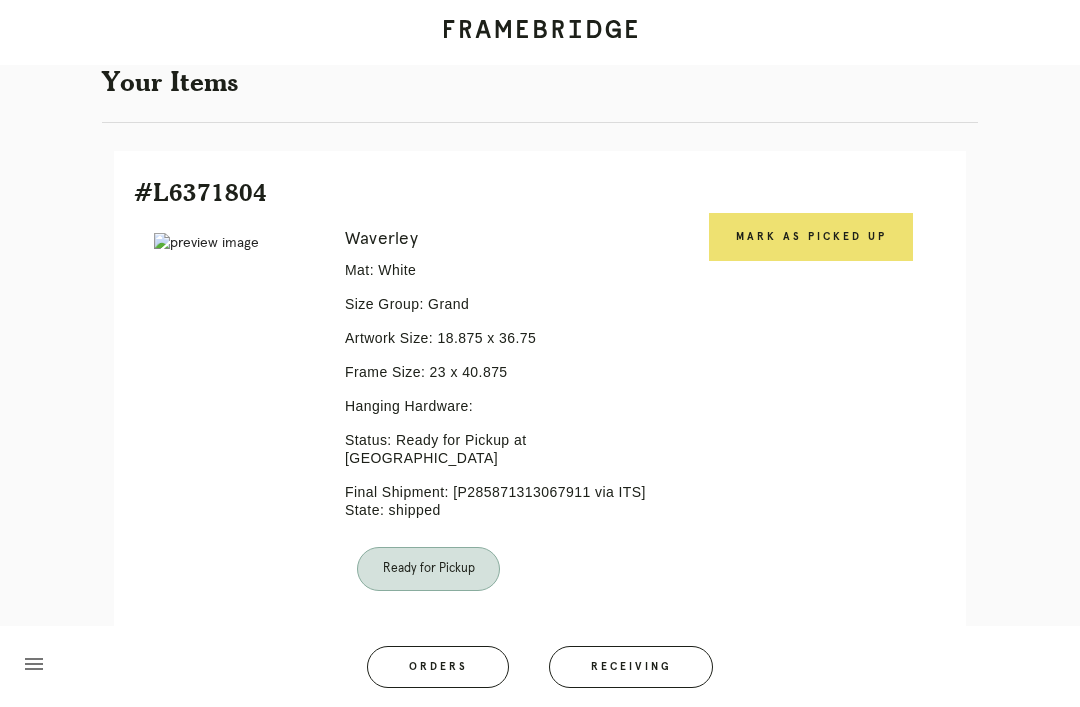 click on "Mark as Picked Up" at bounding box center [811, 237] 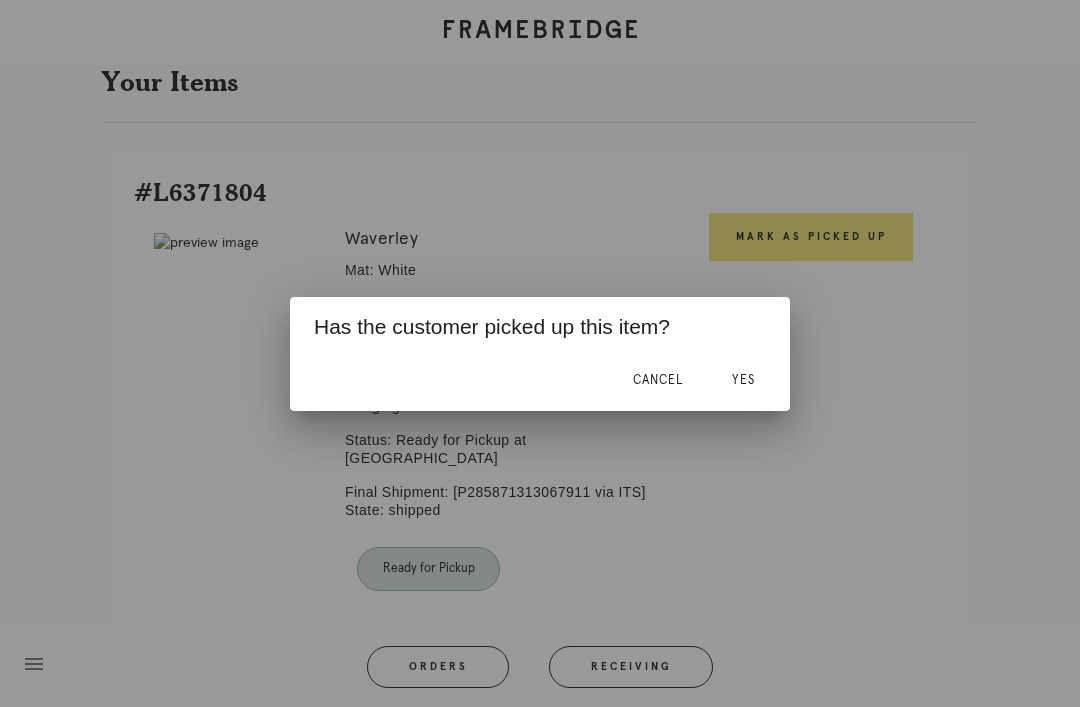 click on "Yes" at bounding box center (743, 381) 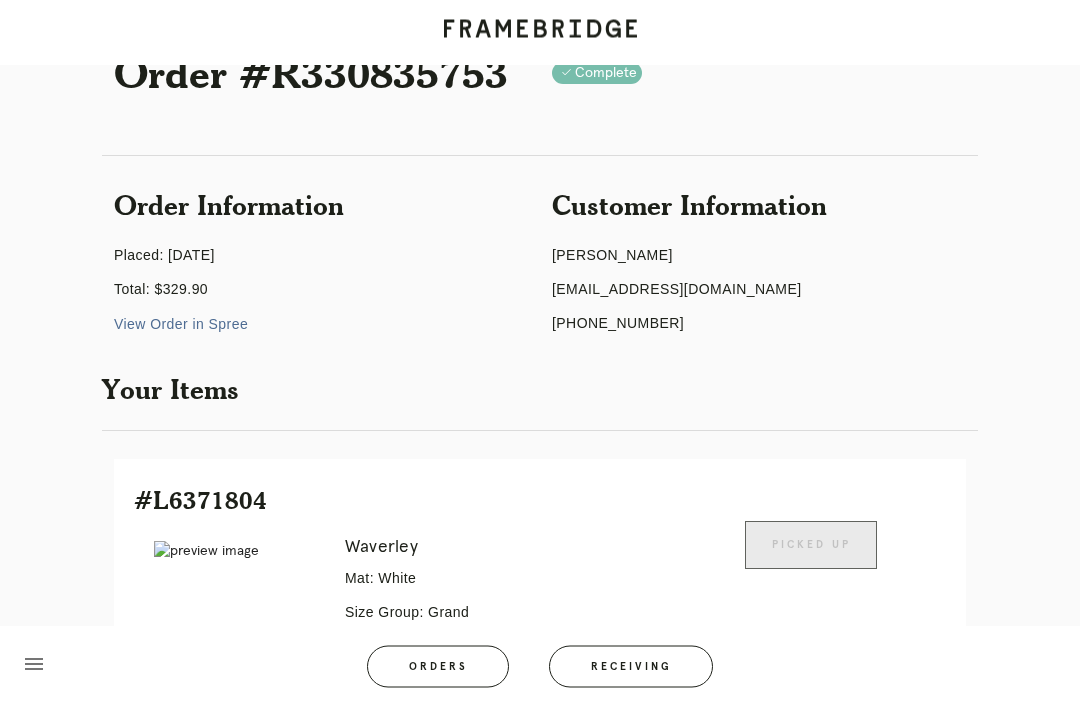 scroll, scrollTop: 0, scrollLeft: 0, axis: both 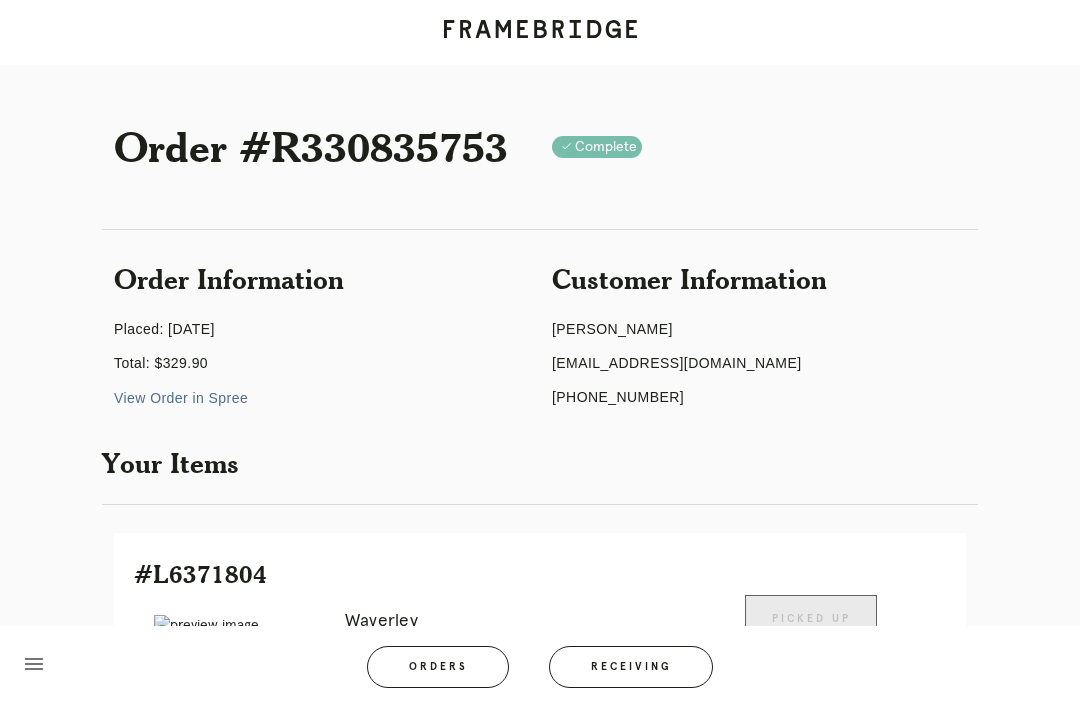 click on "Receiving" at bounding box center [631, 667] 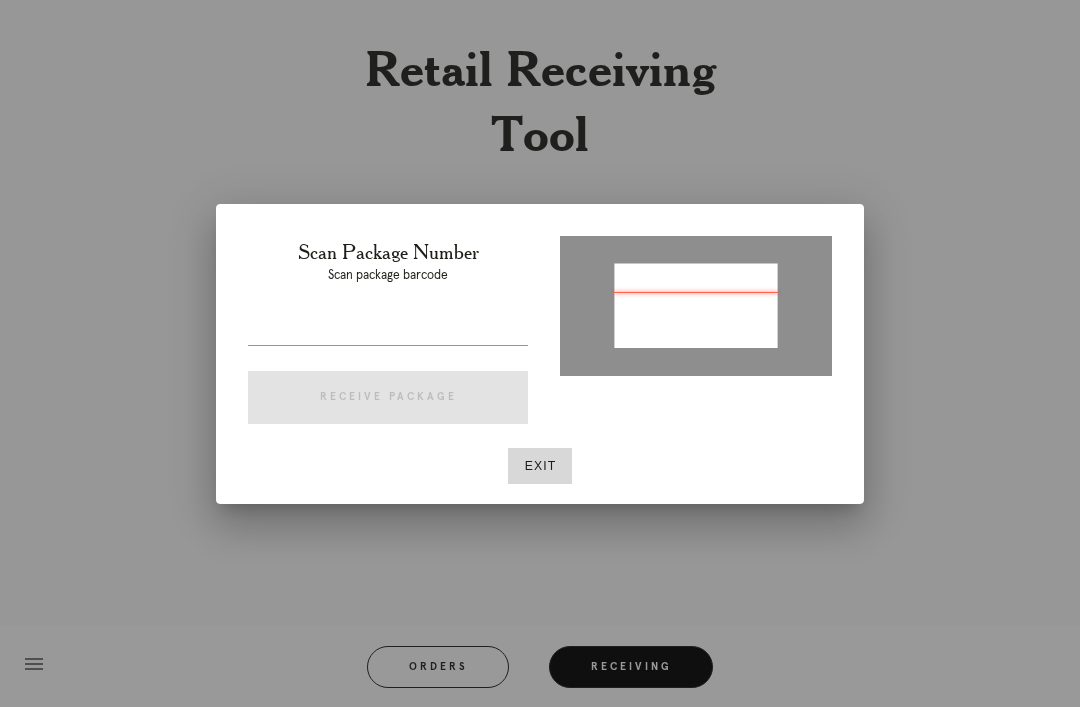 click on "Exit" at bounding box center [540, 466] 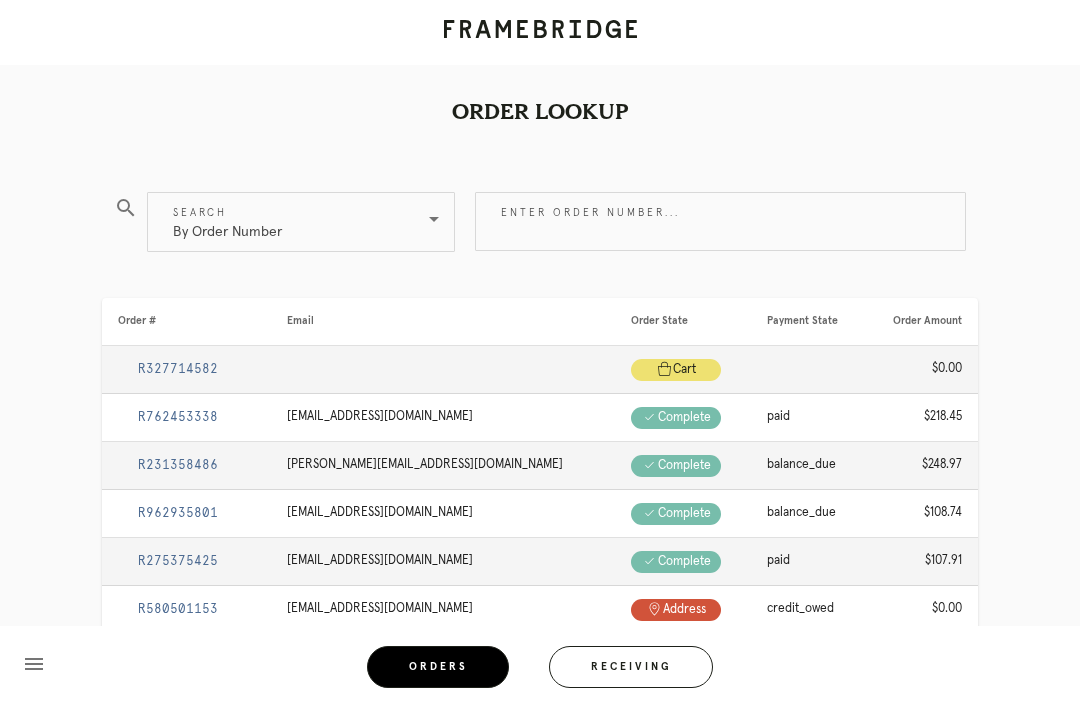 click on "Enter order number..." at bounding box center [720, 221] 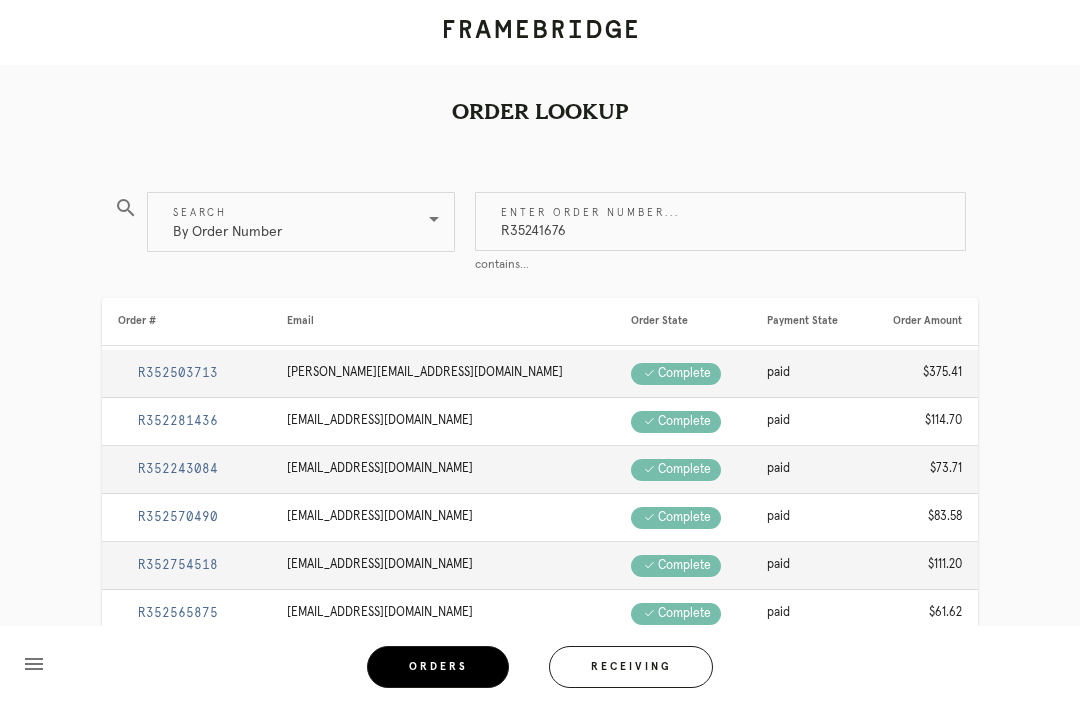type on "R352416764" 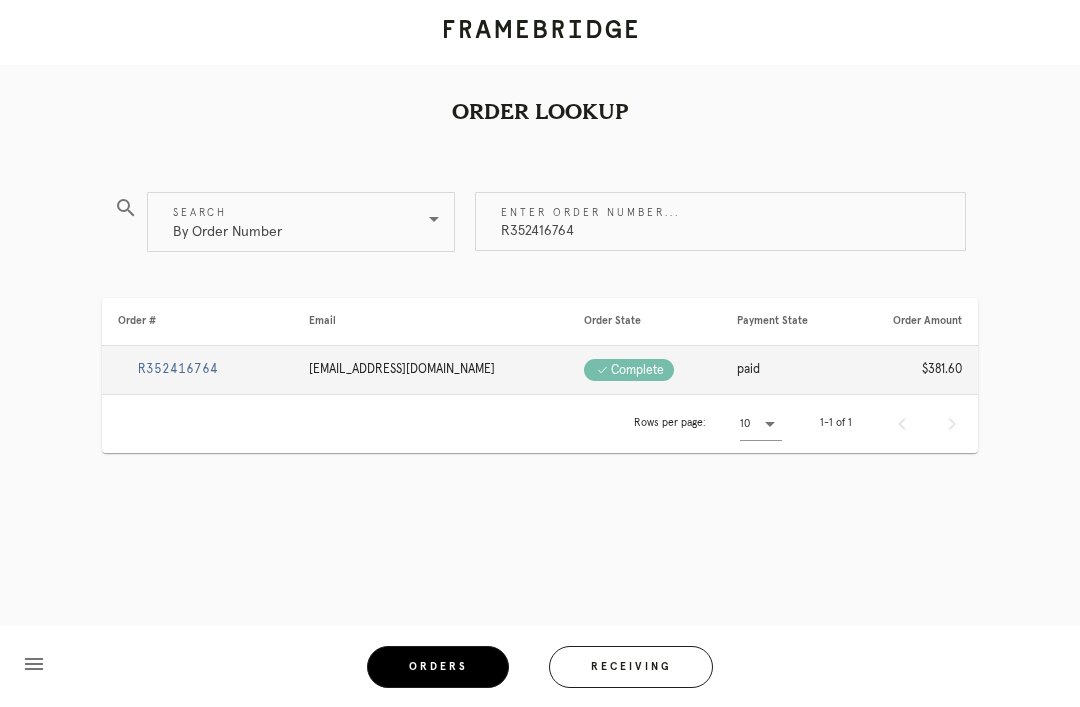 click on "R352416764" at bounding box center (178, 369) 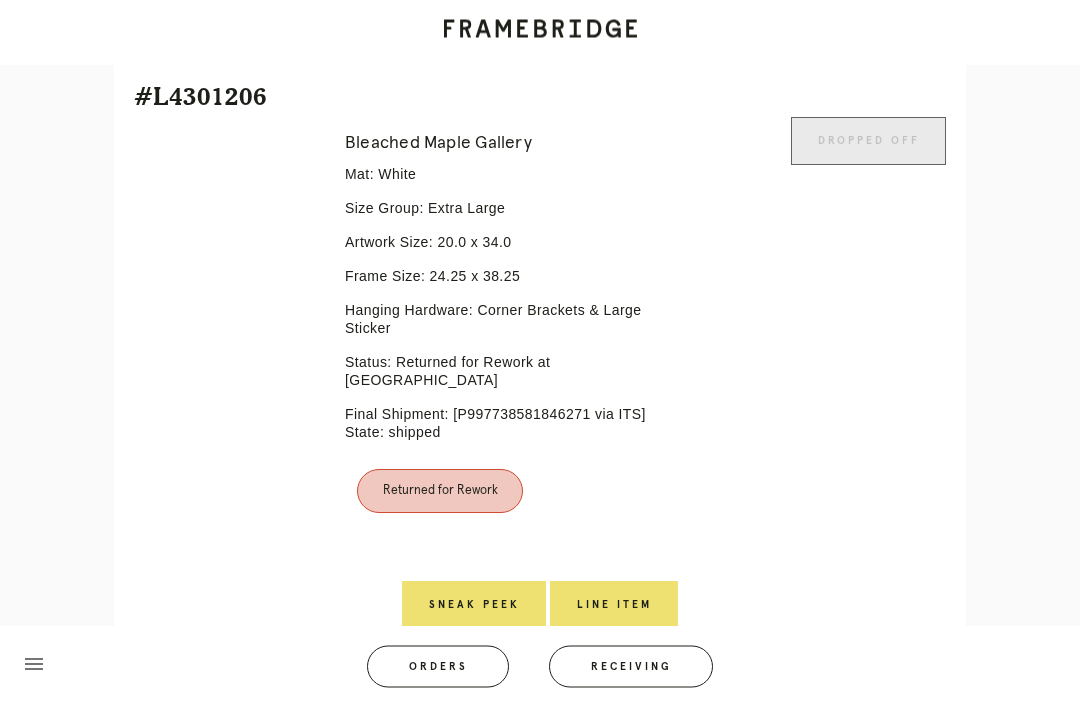 scroll, scrollTop: 482, scrollLeft: 0, axis: vertical 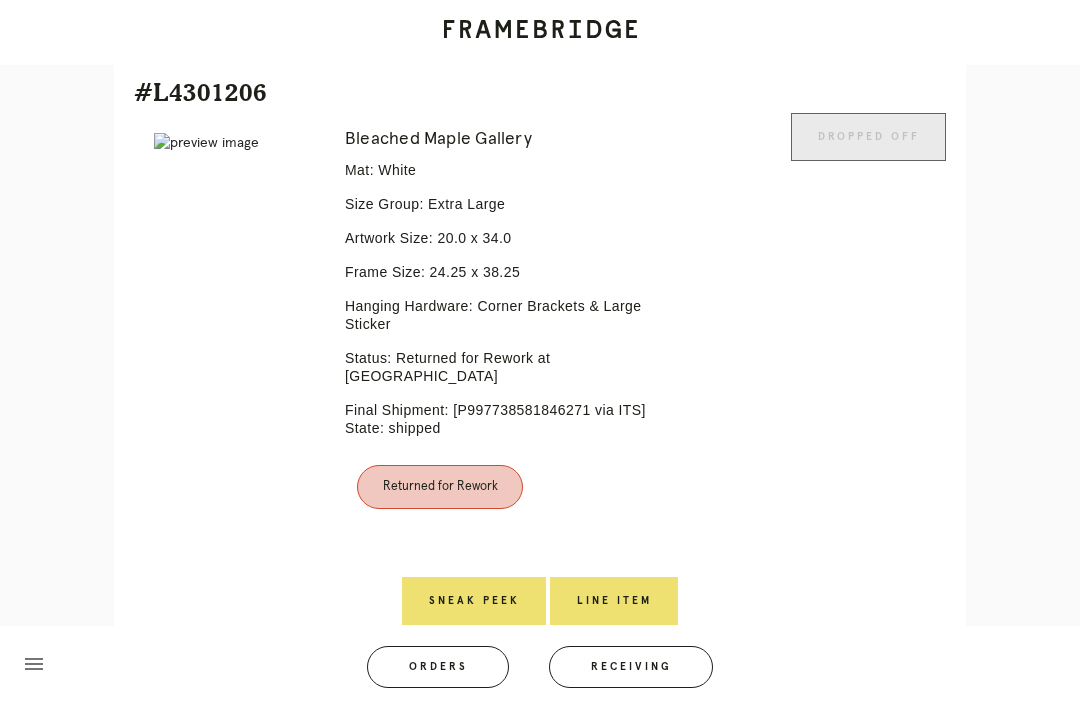 click on "Line Item" at bounding box center (614, 601) 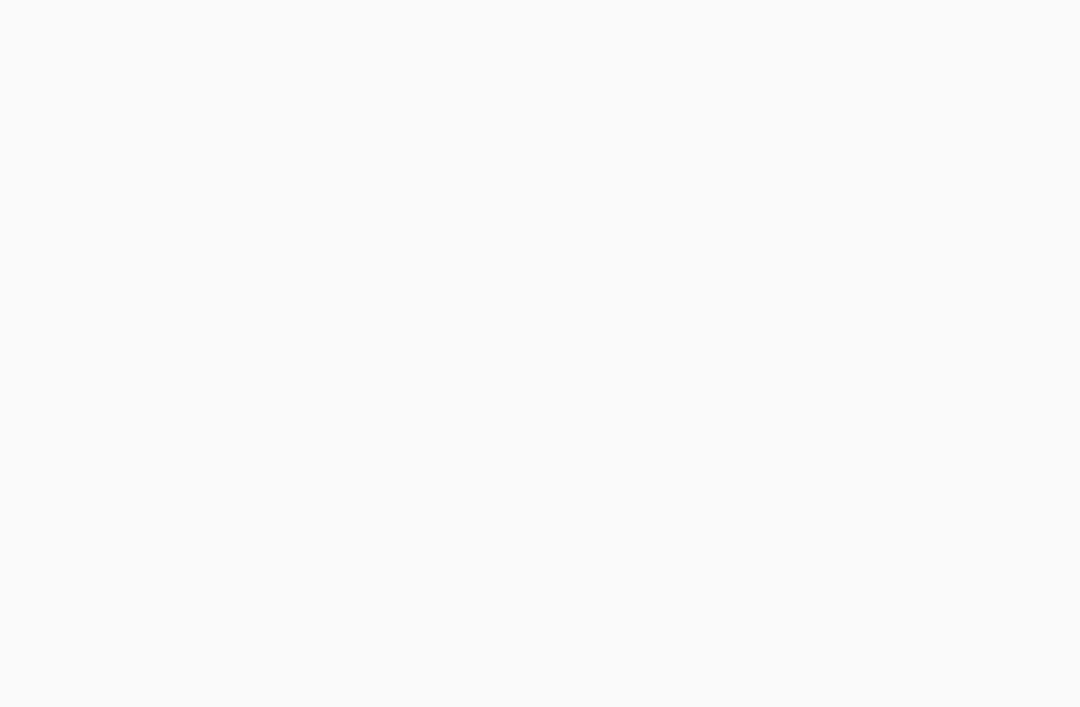 scroll, scrollTop: 0, scrollLeft: 0, axis: both 